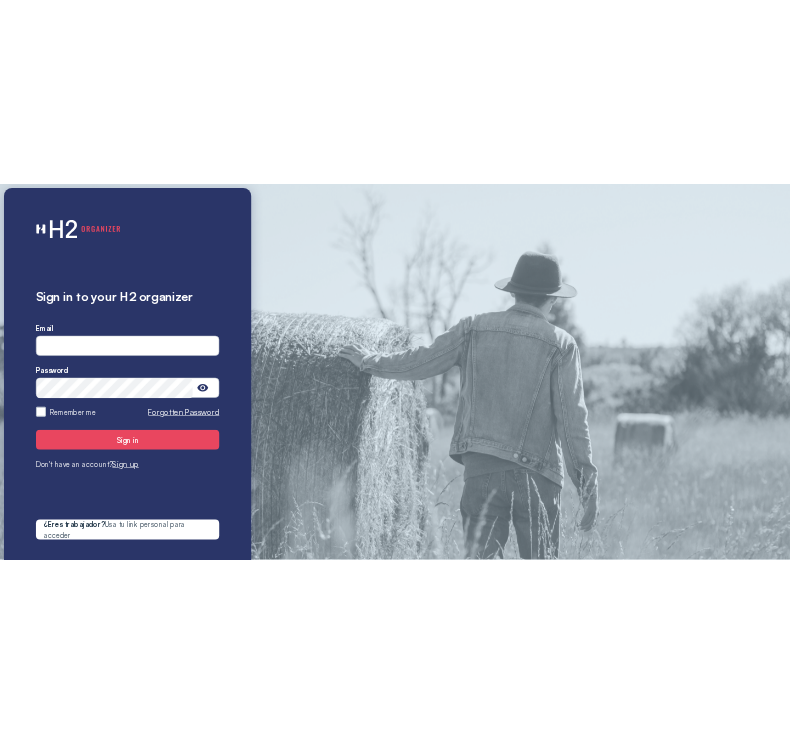 scroll, scrollTop: 0, scrollLeft: 0, axis: both 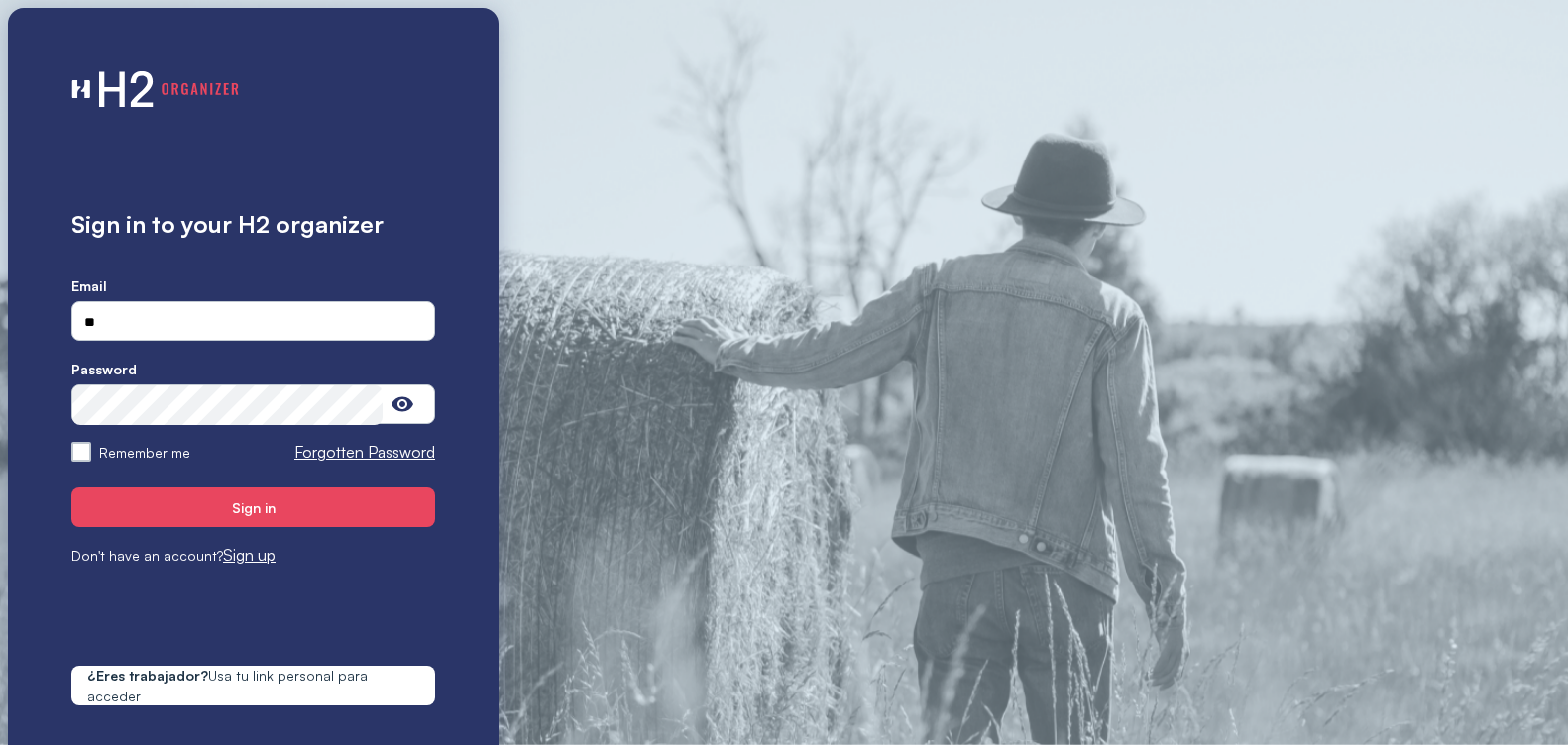 type on "**********" 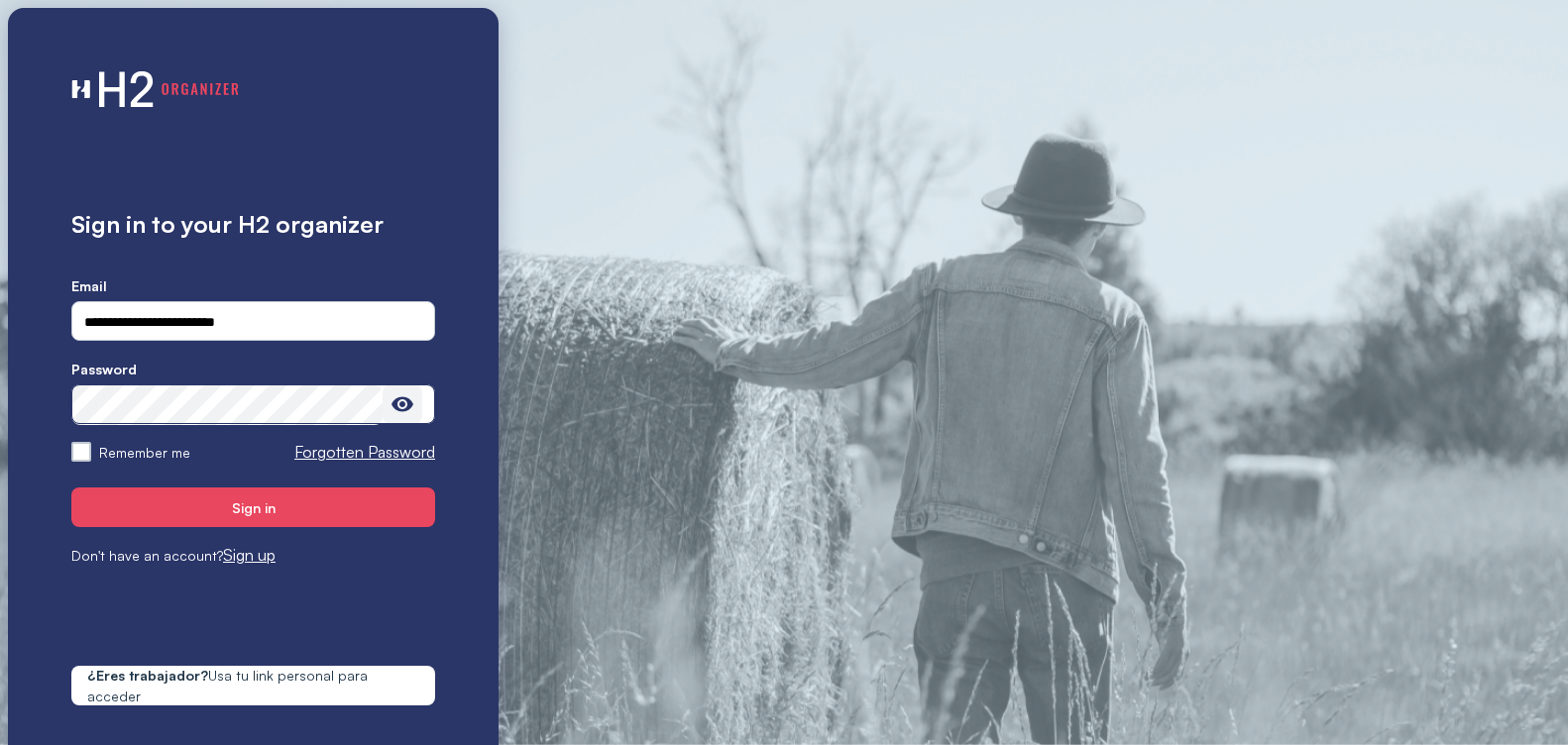 click at bounding box center (402, 404) 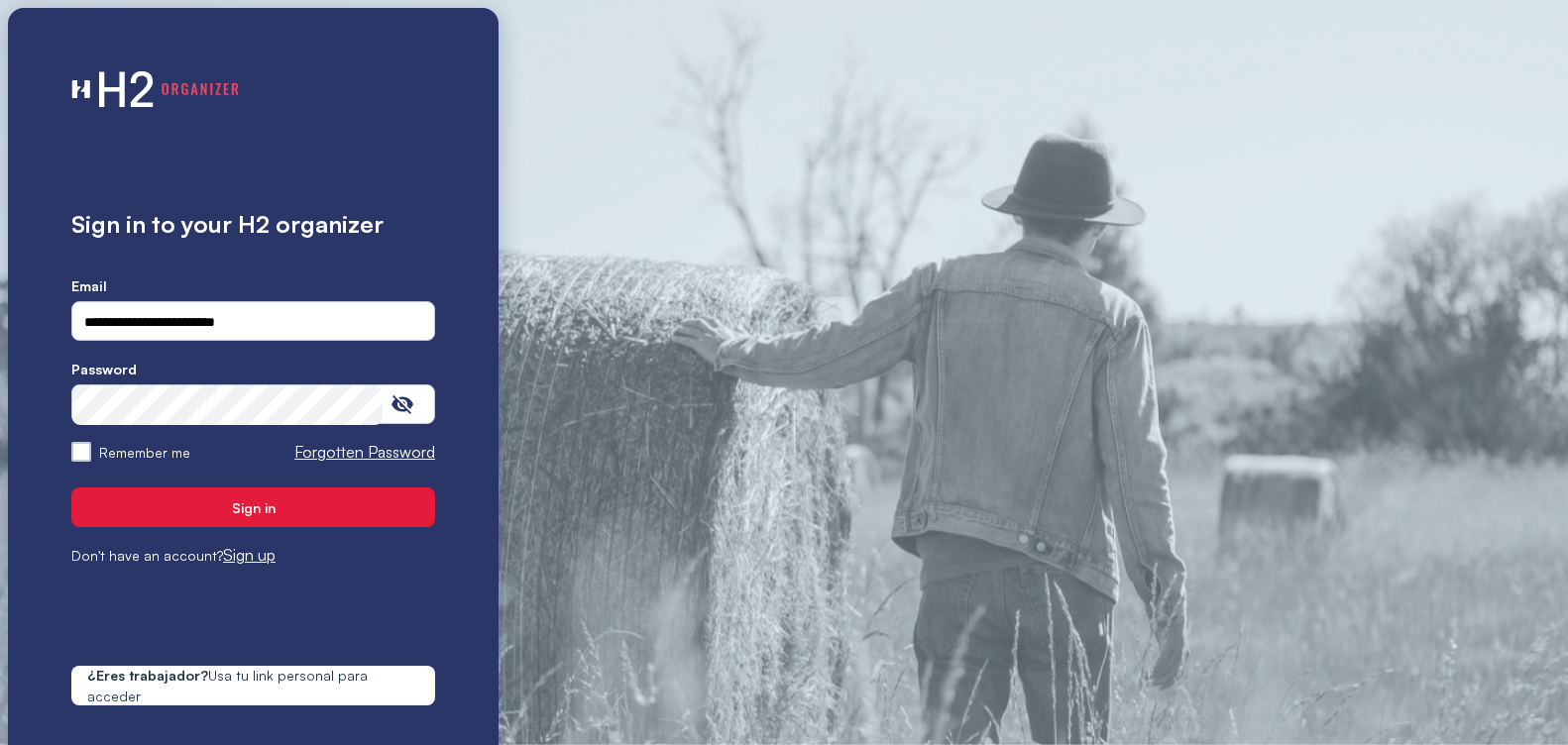 click on "Sign in" at bounding box center (253, 507) 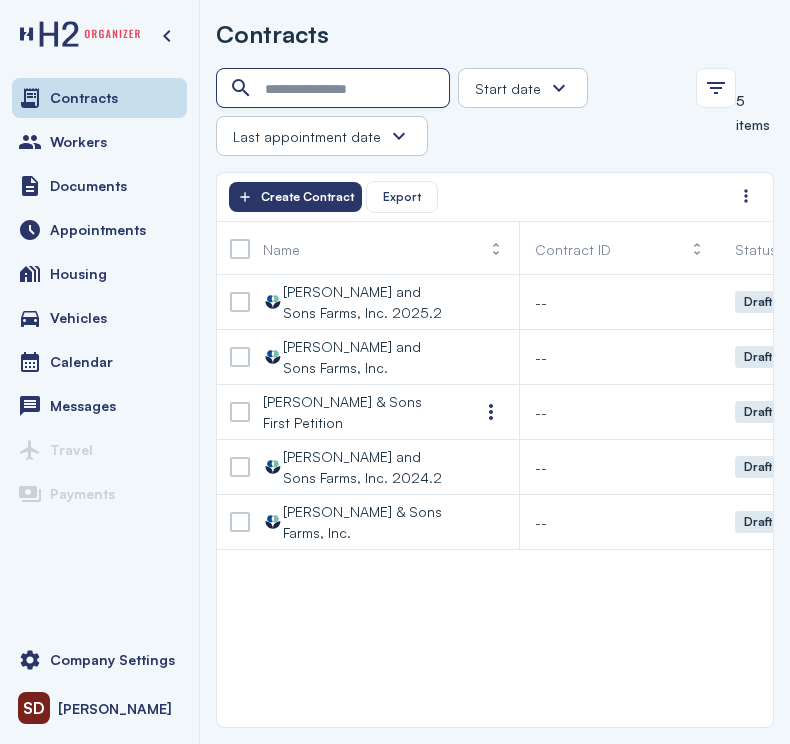 click at bounding box center (335, 89) 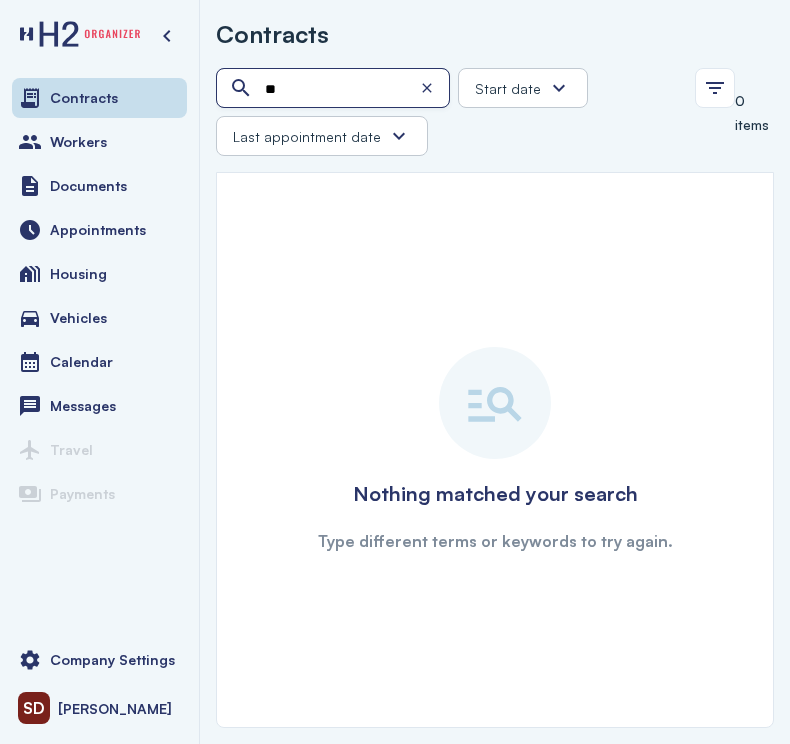type on "*" 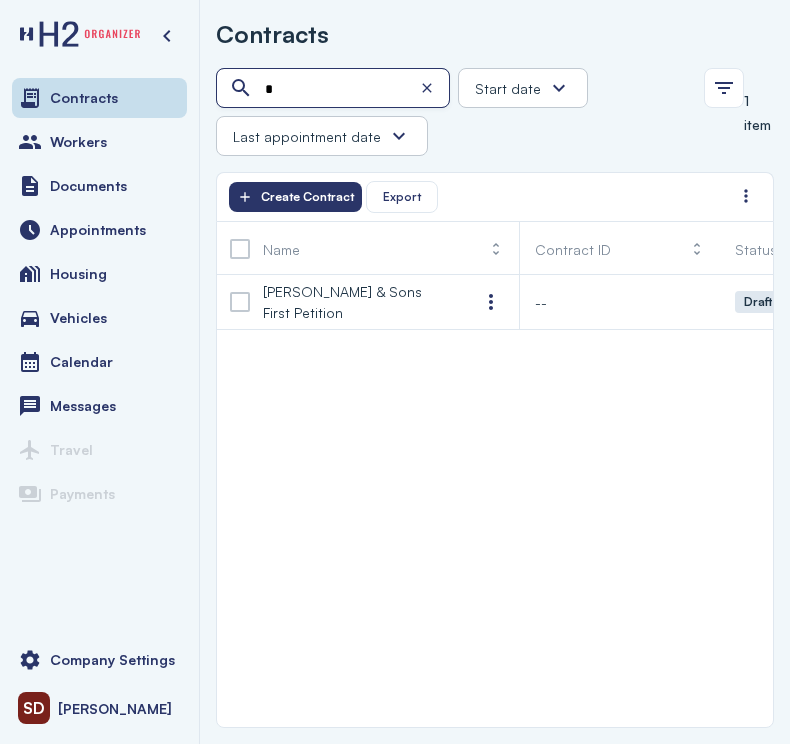 type 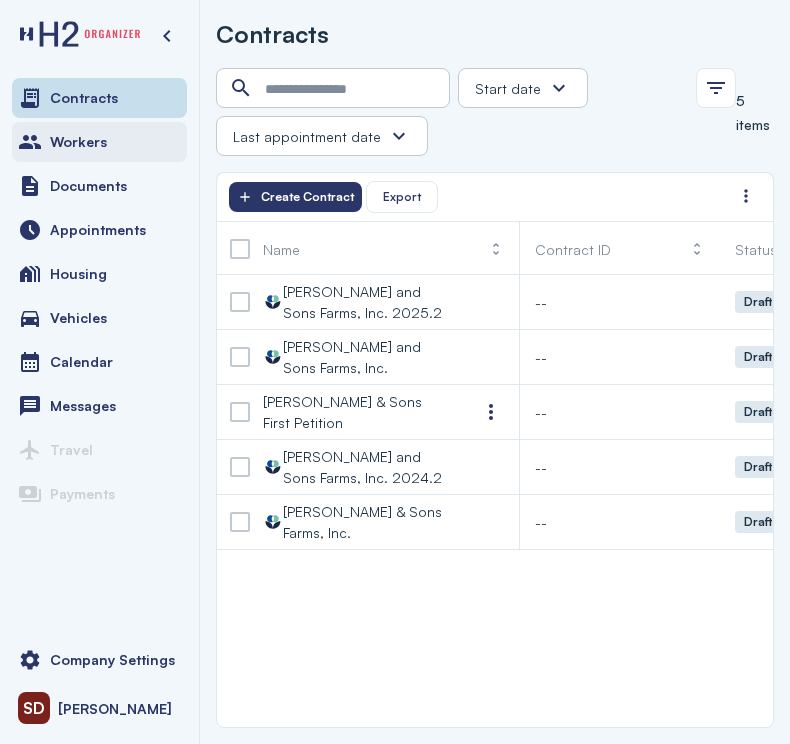 click on "Workers" at bounding box center [99, 142] 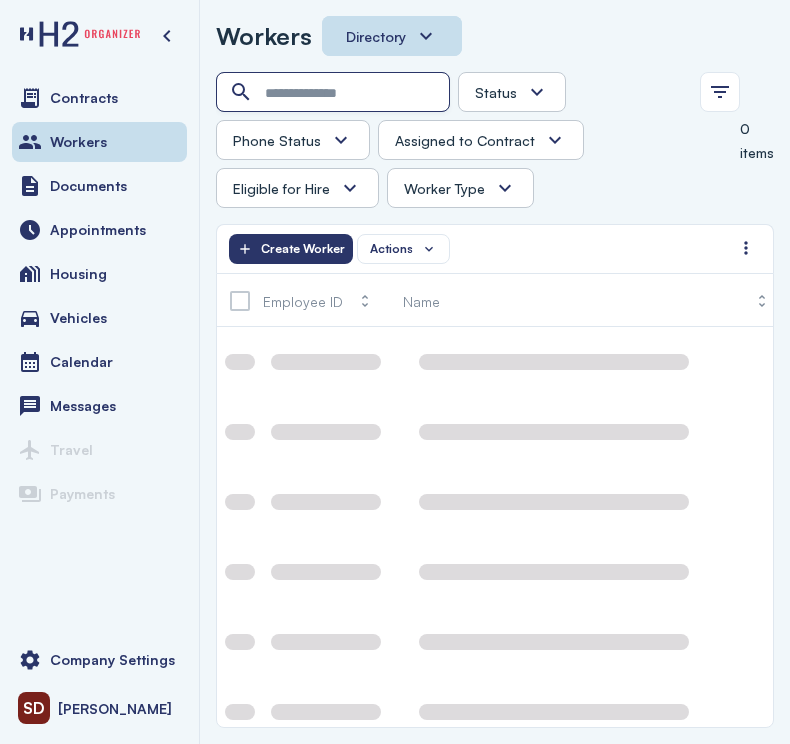 click at bounding box center (335, 93) 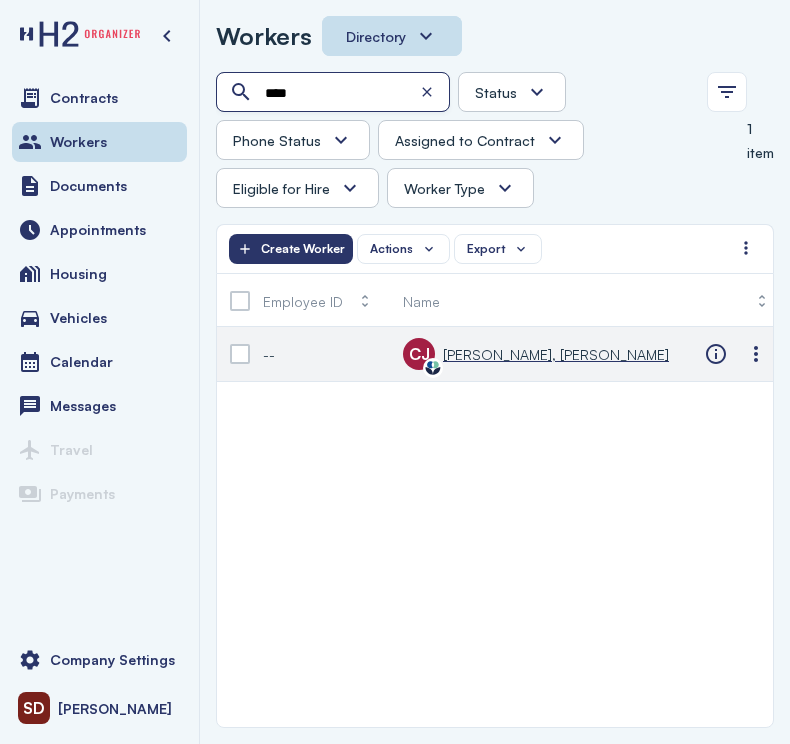 type on "****" 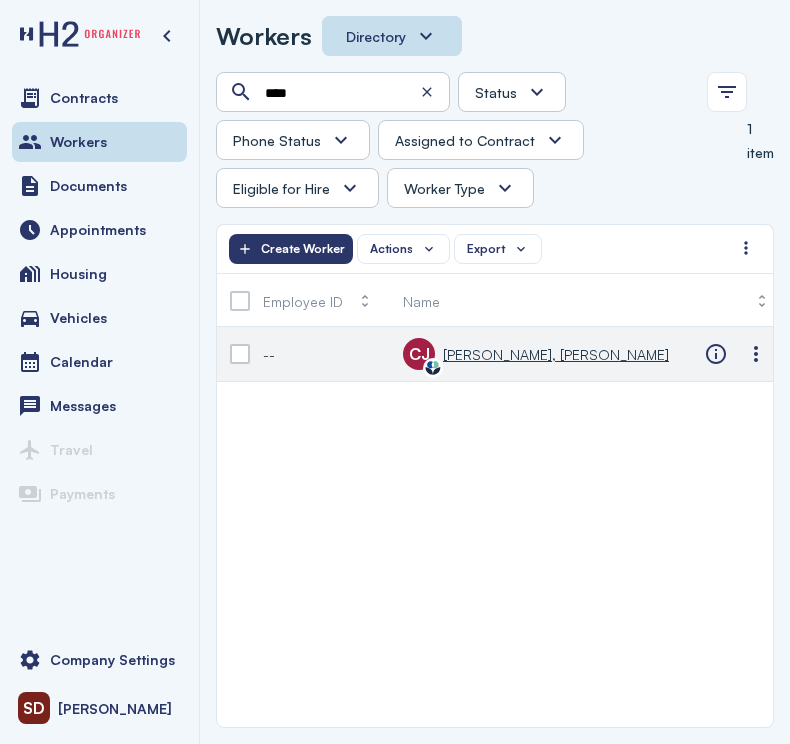 click on "[PERSON_NAME], [PERSON_NAME]" at bounding box center [556, 354] 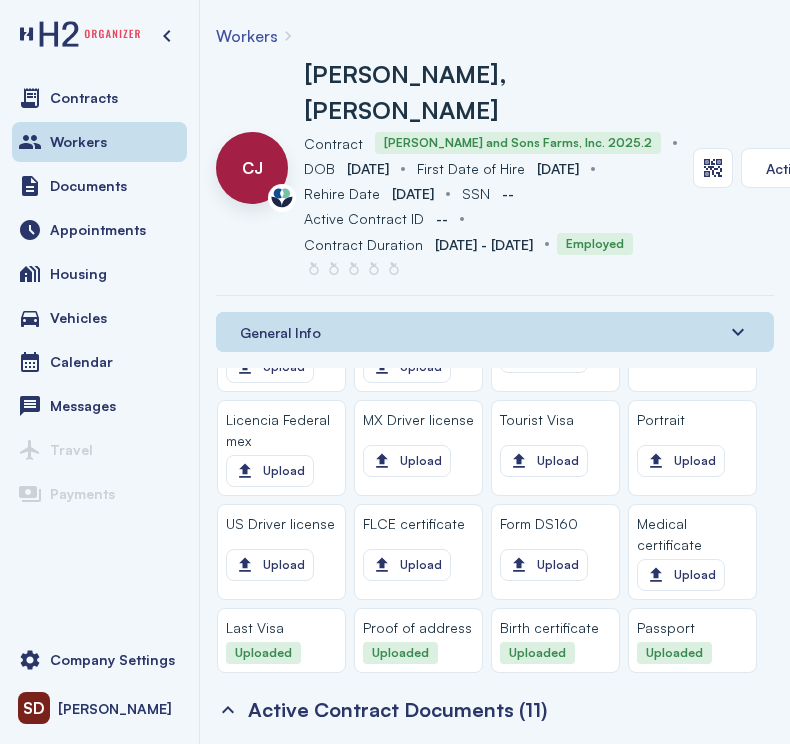 scroll, scrollTop: 1800, scrollLeft: 0, axis: vertical 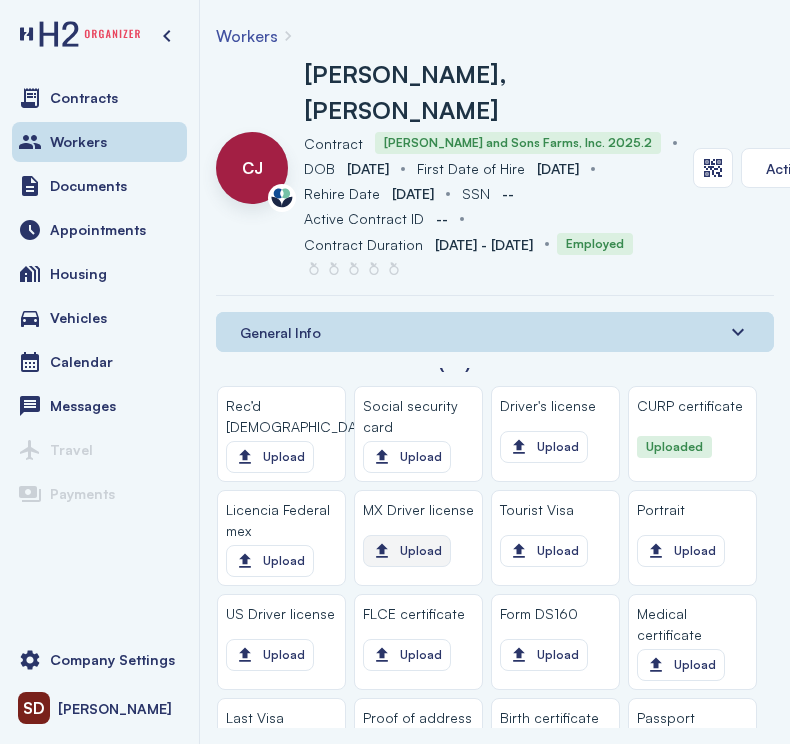 click on "Upload" 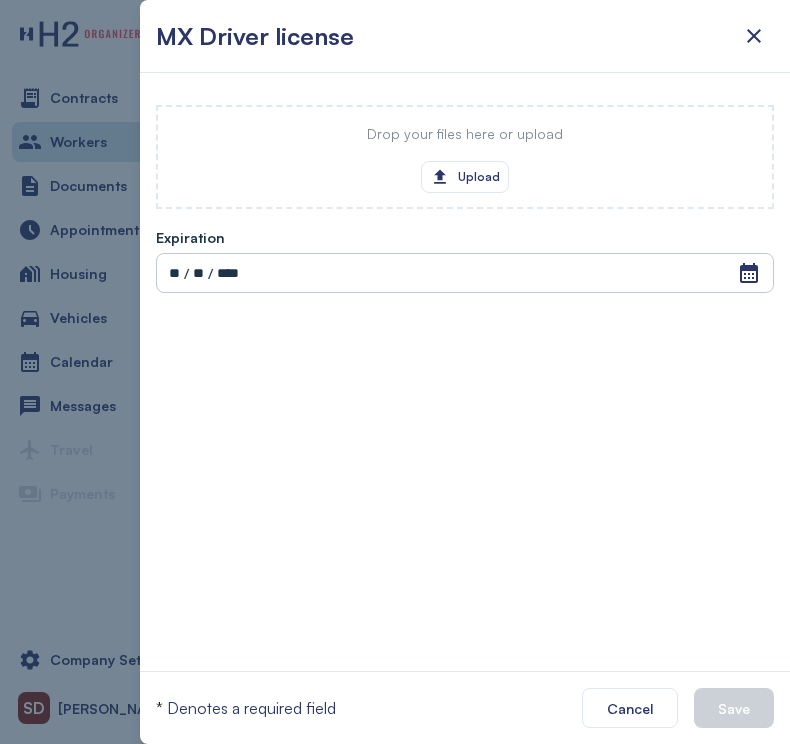 drag, startPoint x: 372, startPoint y: 534, endPoint x: 78, endPoint y: 551, distance: 294.4911 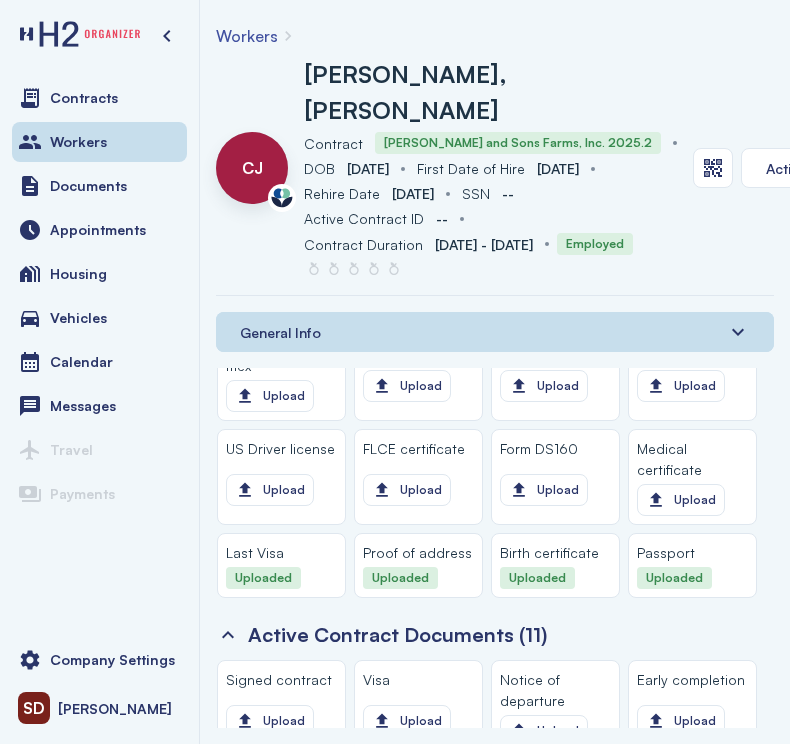 scroll, scrollTop: 2000, scrollLeft: 0, axis: vertical 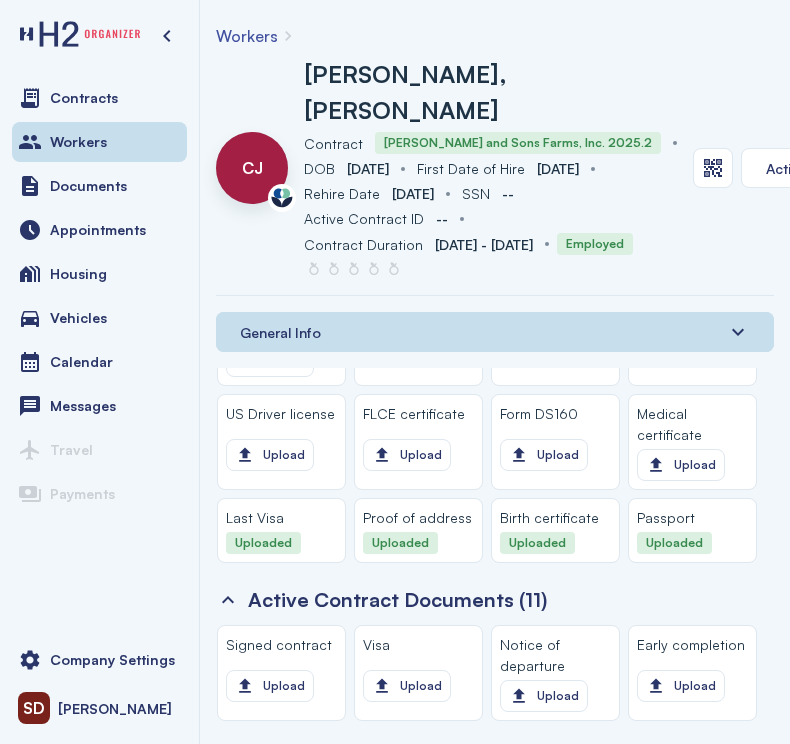 click 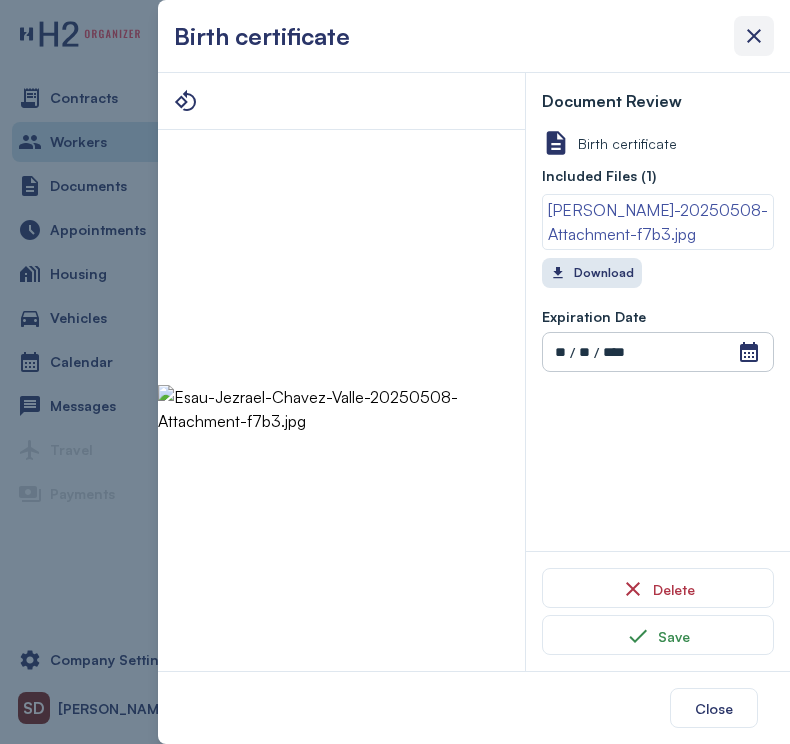 click at bounding box center (754, 36) 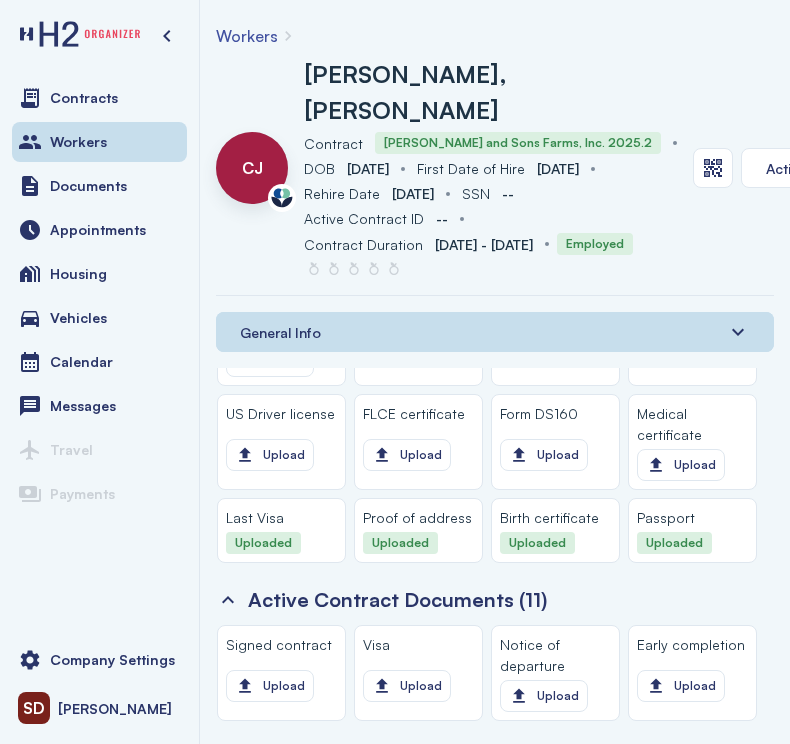 click on "Workers" at bounding box center [247, 36] 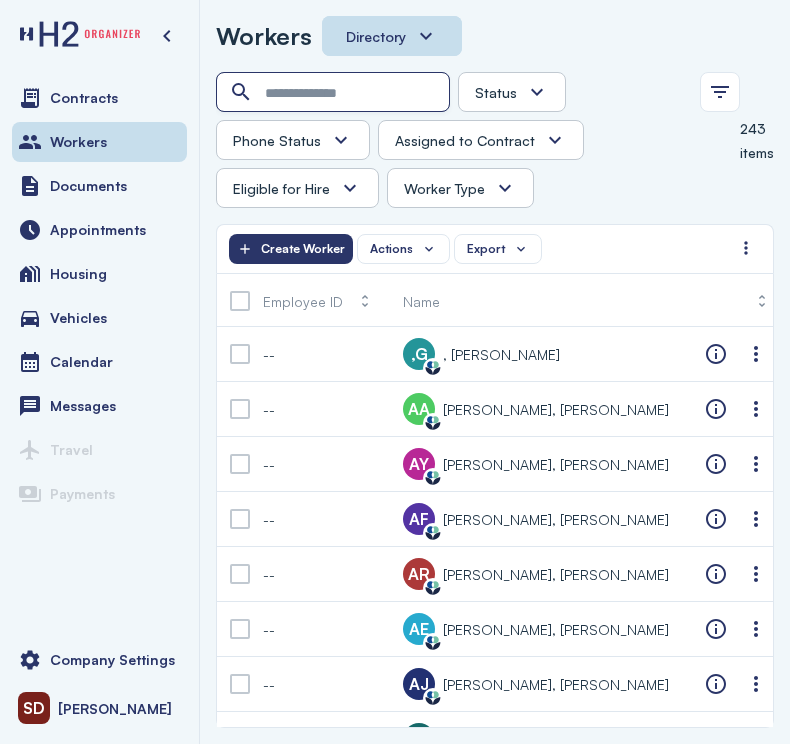 click at bounding box center [335, 93] 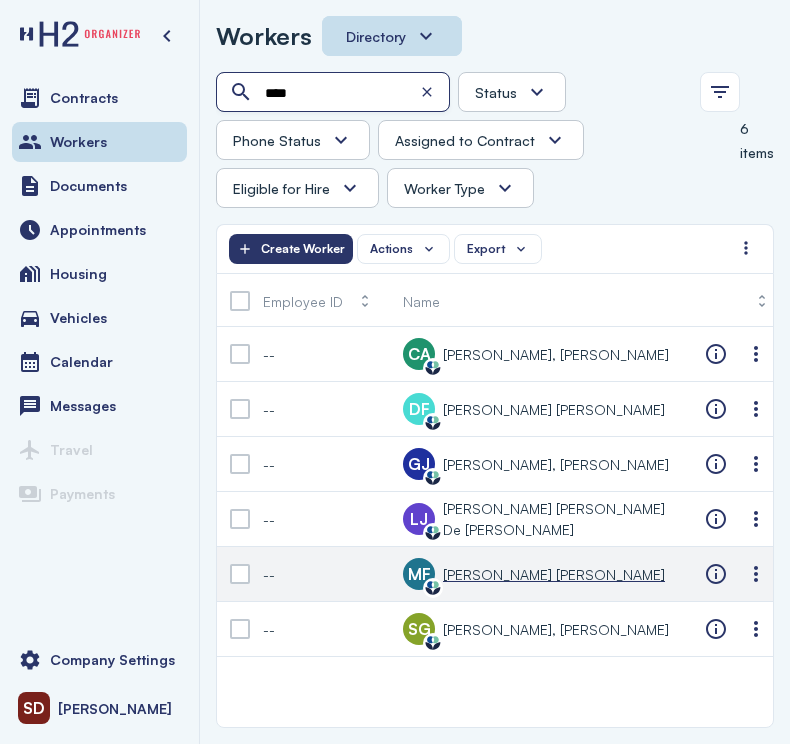 type on "****" 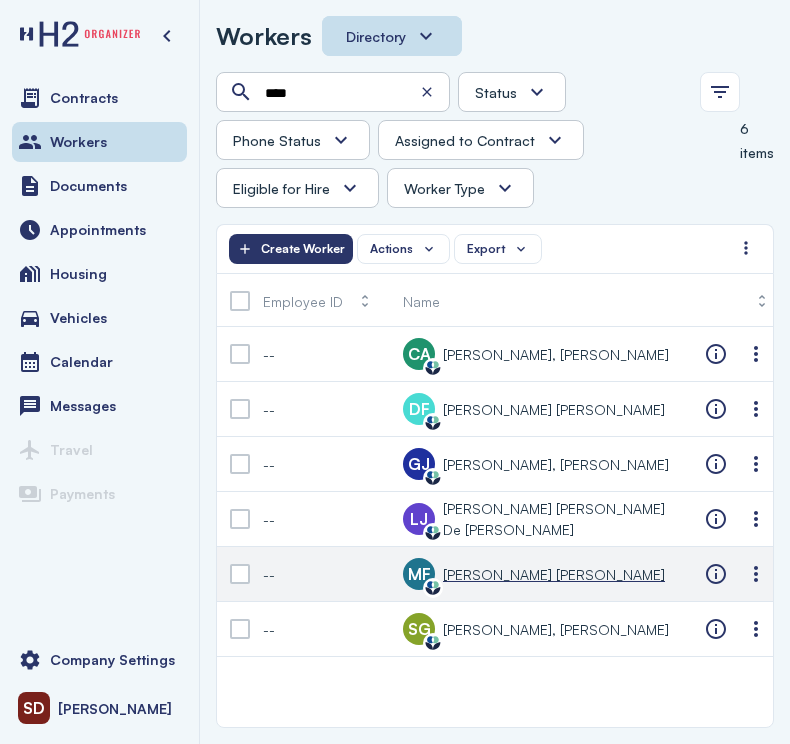 click on "[PERSON_NAME] [PERSON_NAME]" at bounding box center [554, 574] 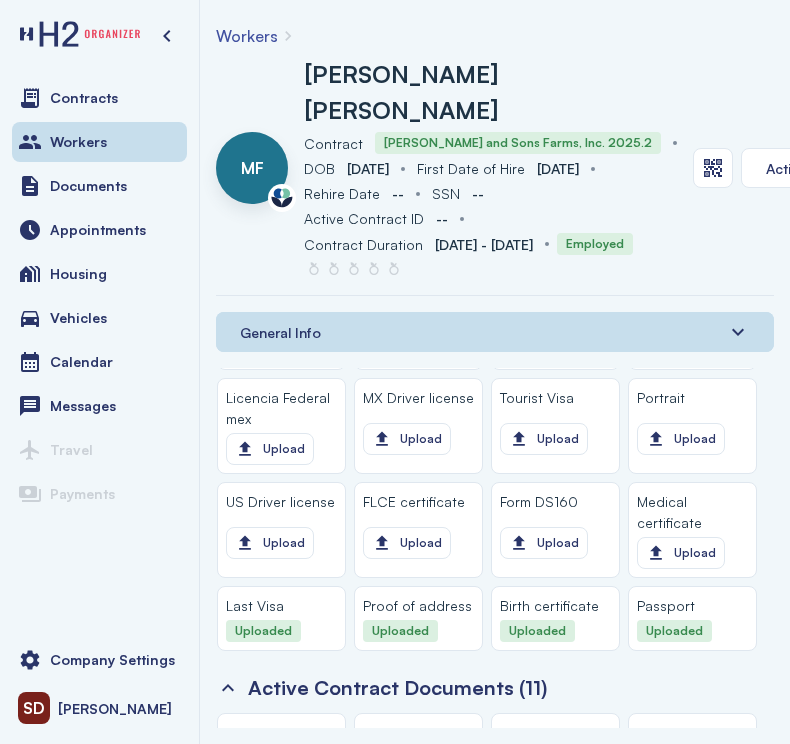 scroll, scrollTop: 1900, scrollLeft: 0, axis: vertical 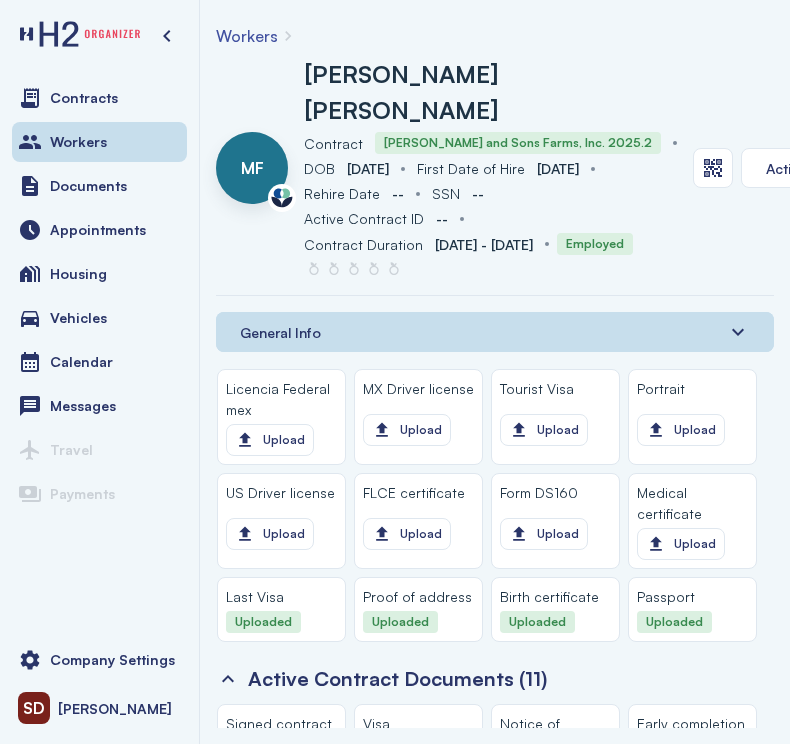 click 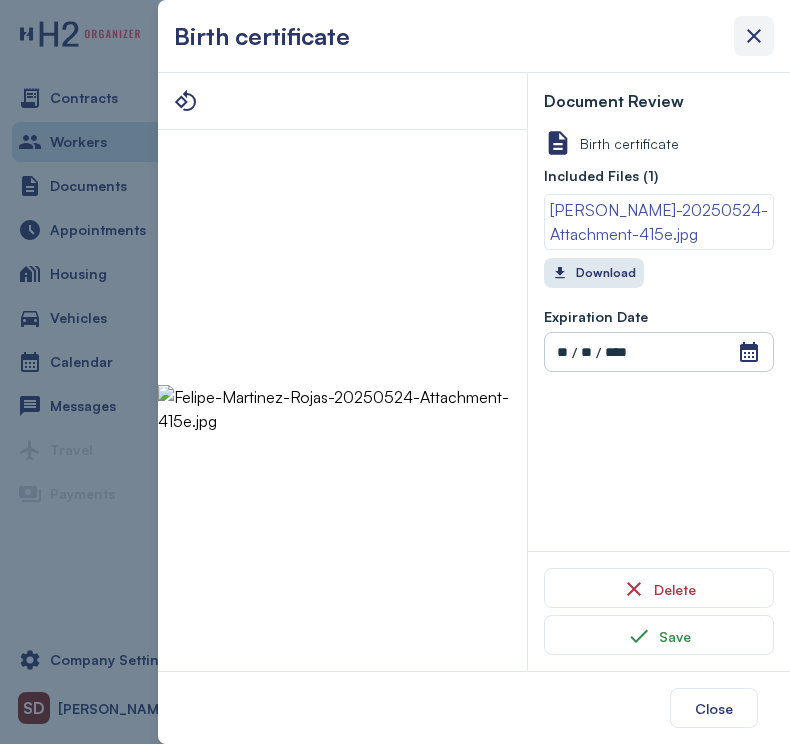 click at bounding box center (754, 36) 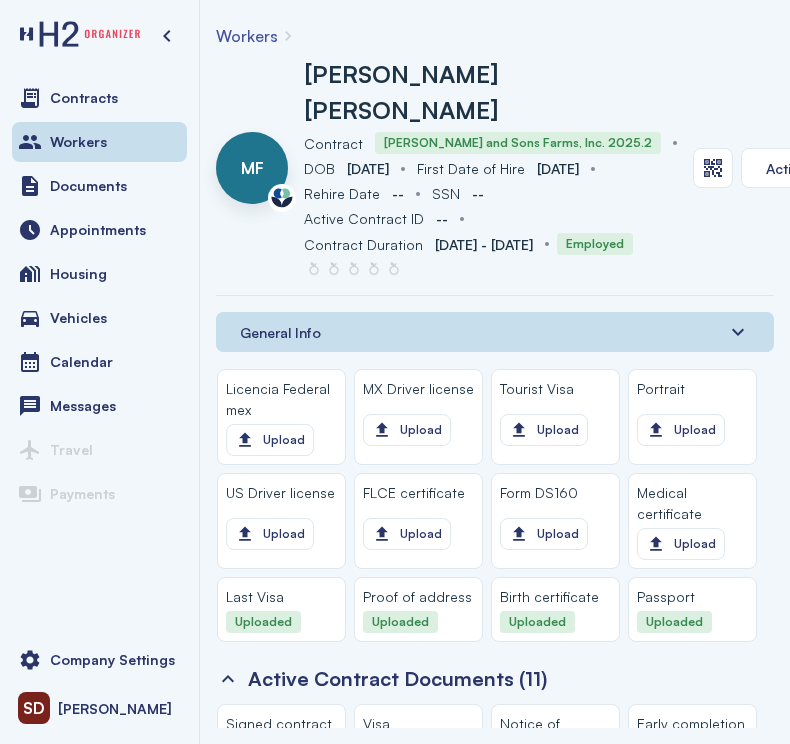 click on "Workers" at bounding box center [247, 36] 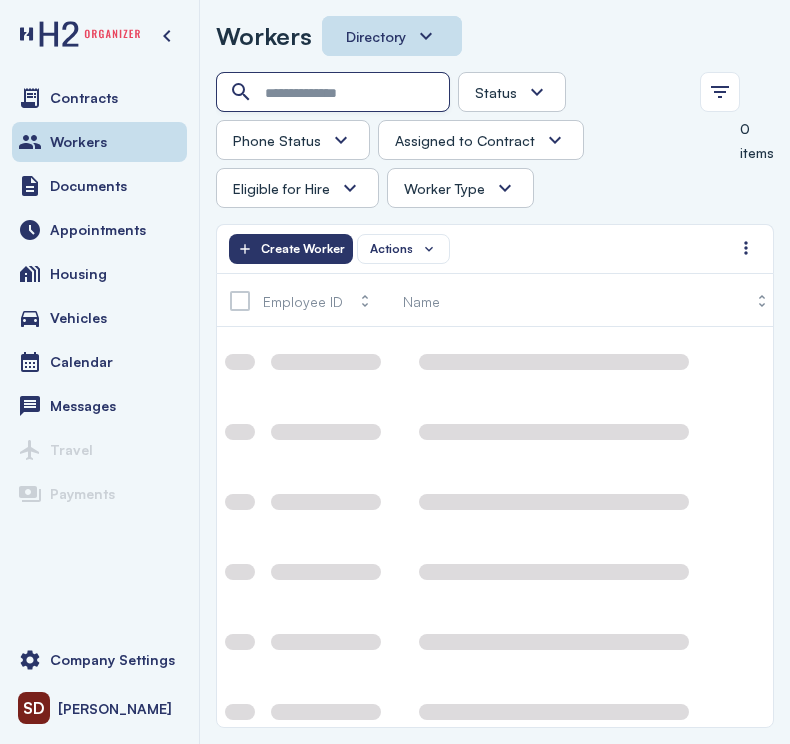 click at bounding box center [335, 93] 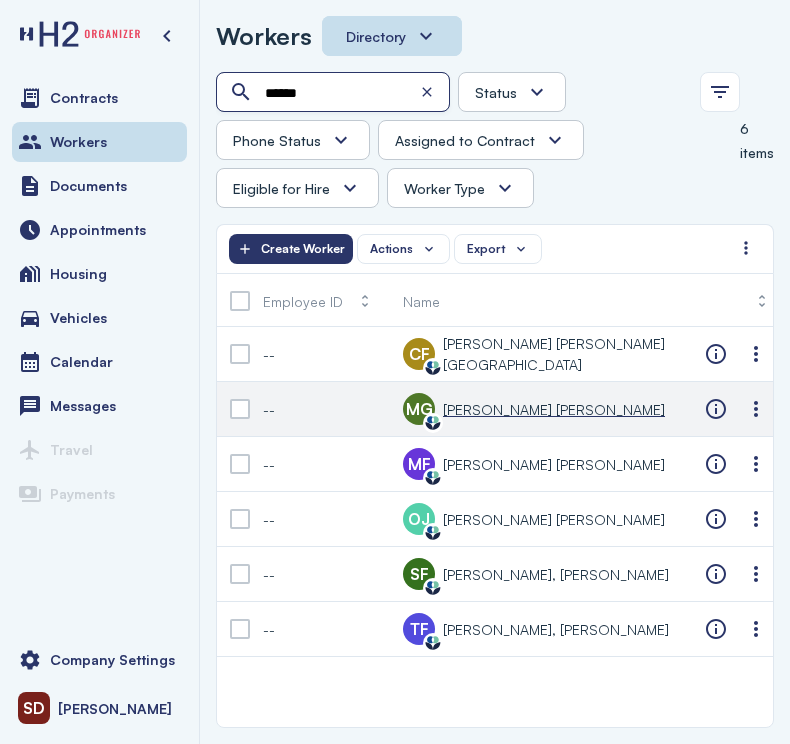 type on "******" 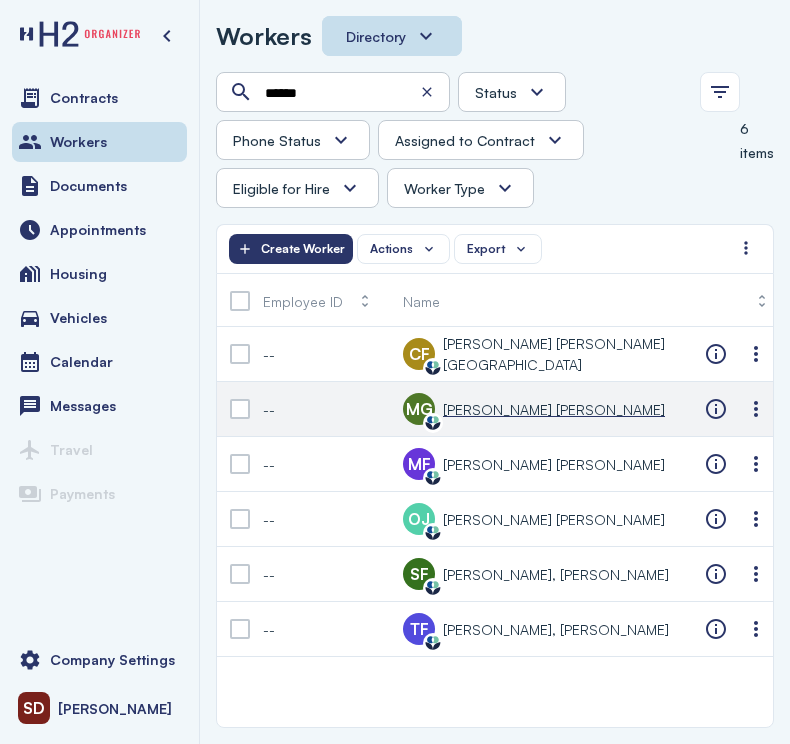 click on "[PERSON_NAME] [PERSON_NAME]" at bounding box center [554, 409] 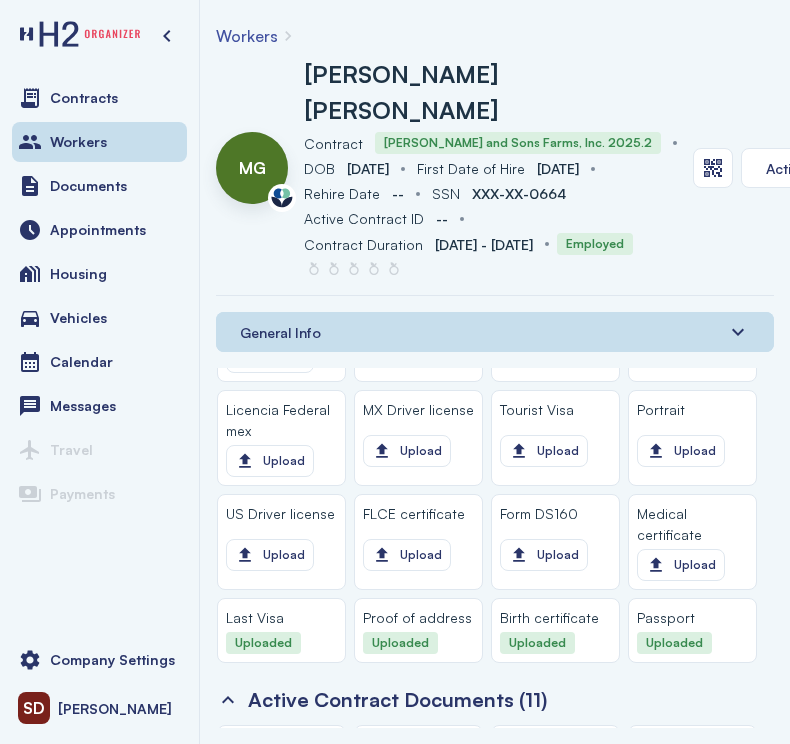 scroll, scrollTop: 2000, scrollLeft: 0, axis: vertical 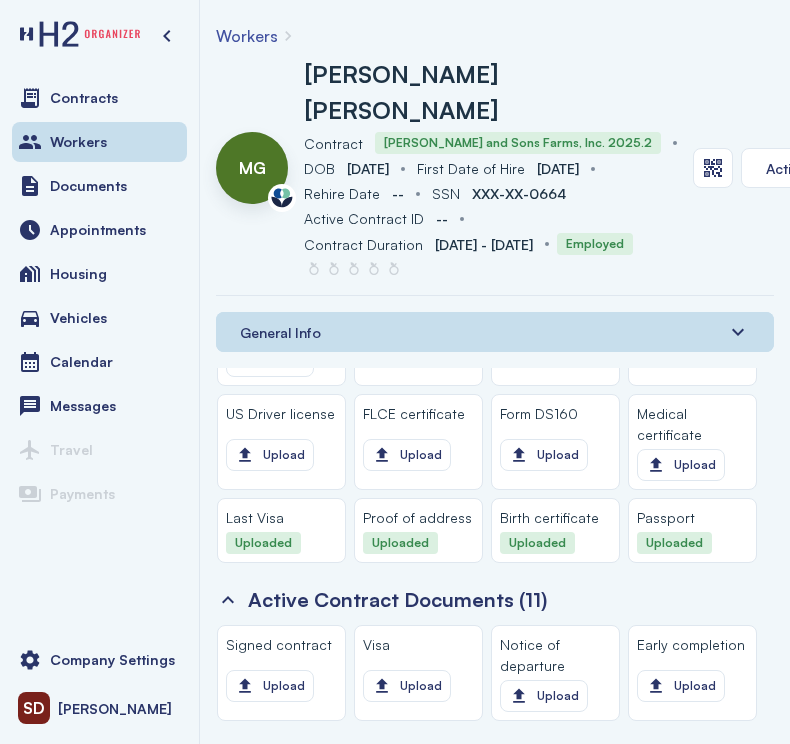 click 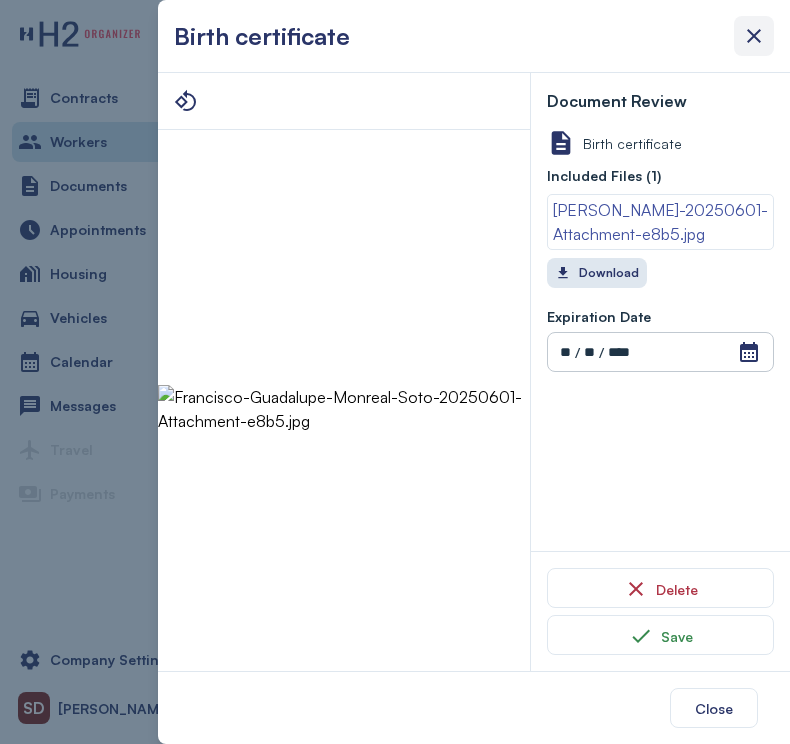 click at bounding box center (754, 36) 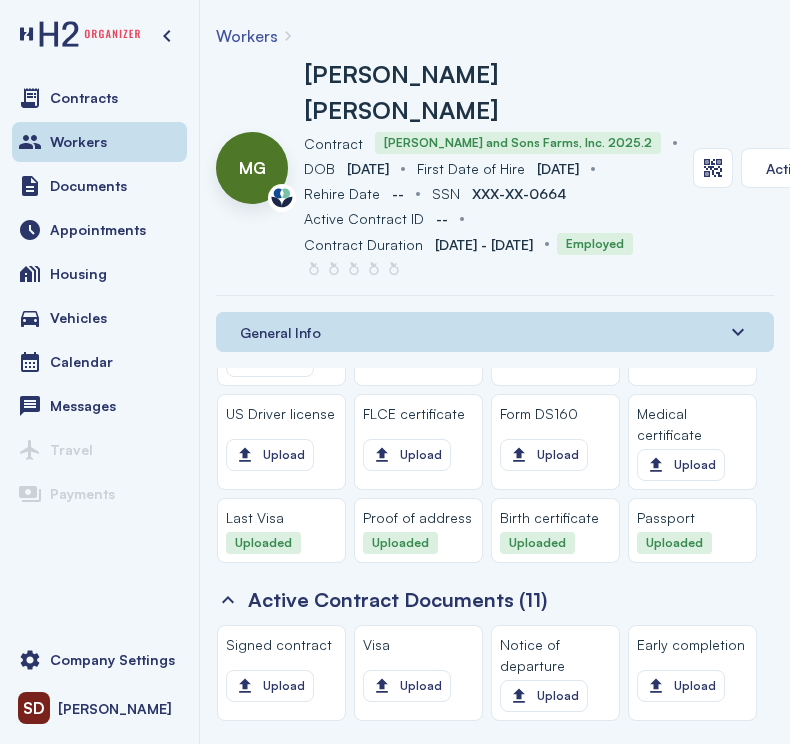 drag, startPoint x: 238, startPoint y: 12, endPoint x: 230, endPoint y: 23, distance: 13.601471 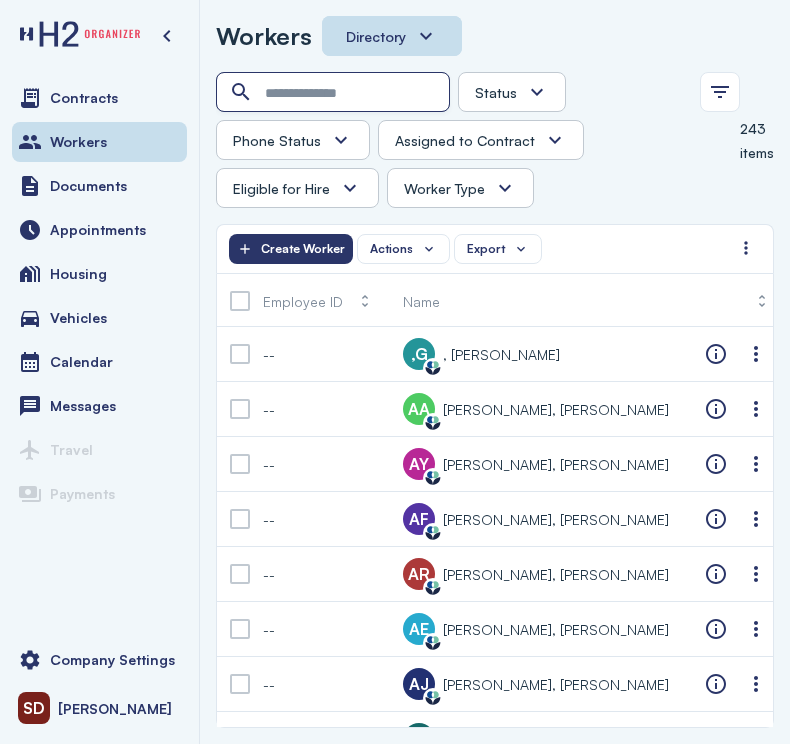 click at bounding box center [335, 93] 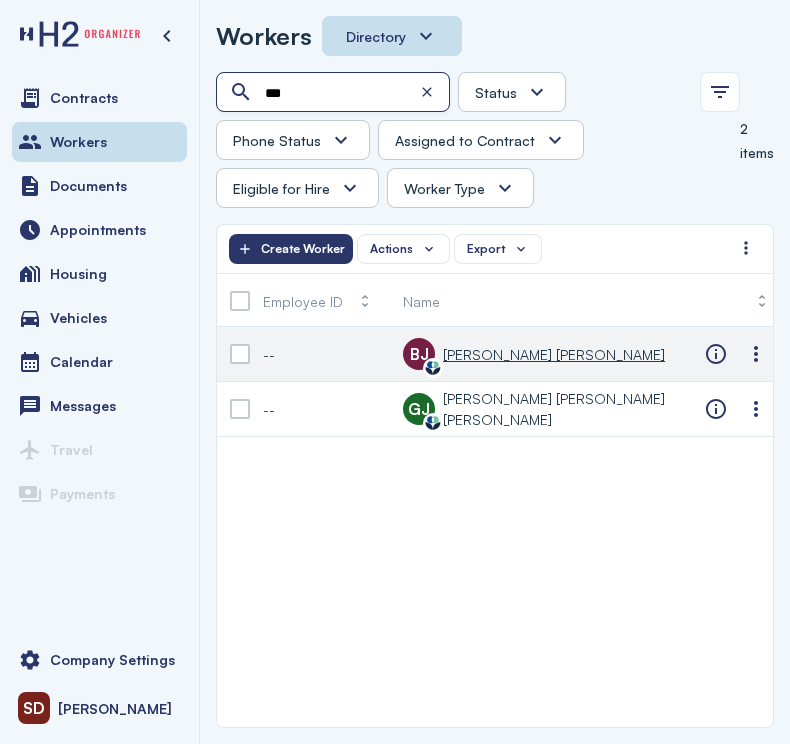 type on "***" 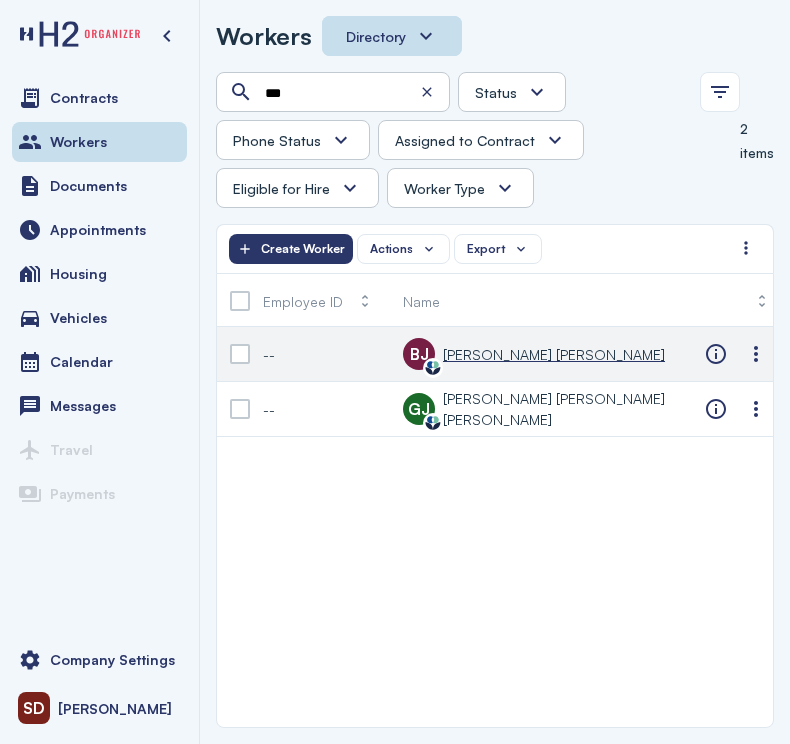 click on "[PERSON_NAME] [PERSON_NAME]" at bounding box center [554, 354] 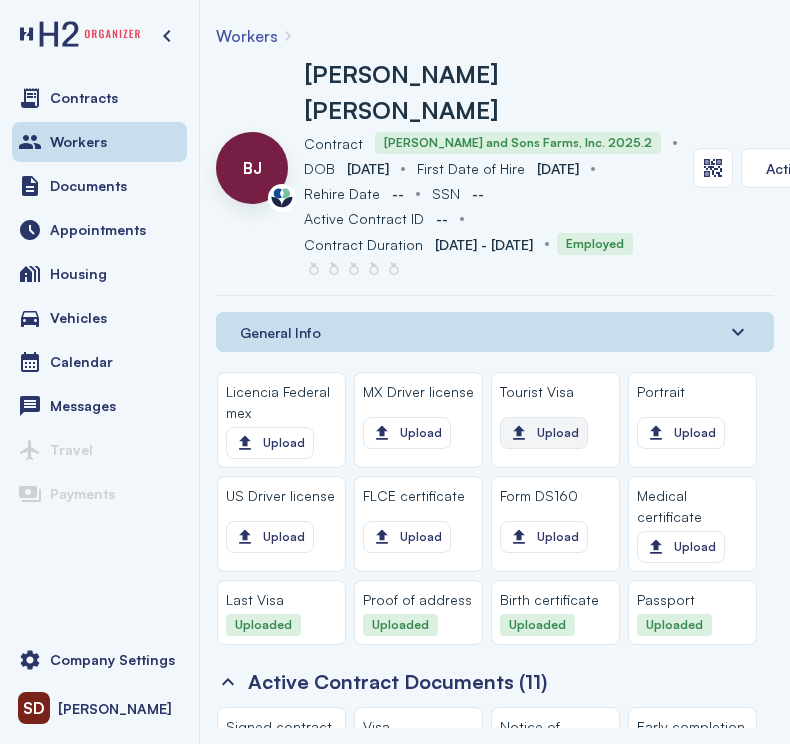 scroll, scrollTop: 2000, scrollLeft: 0, axis: vertical 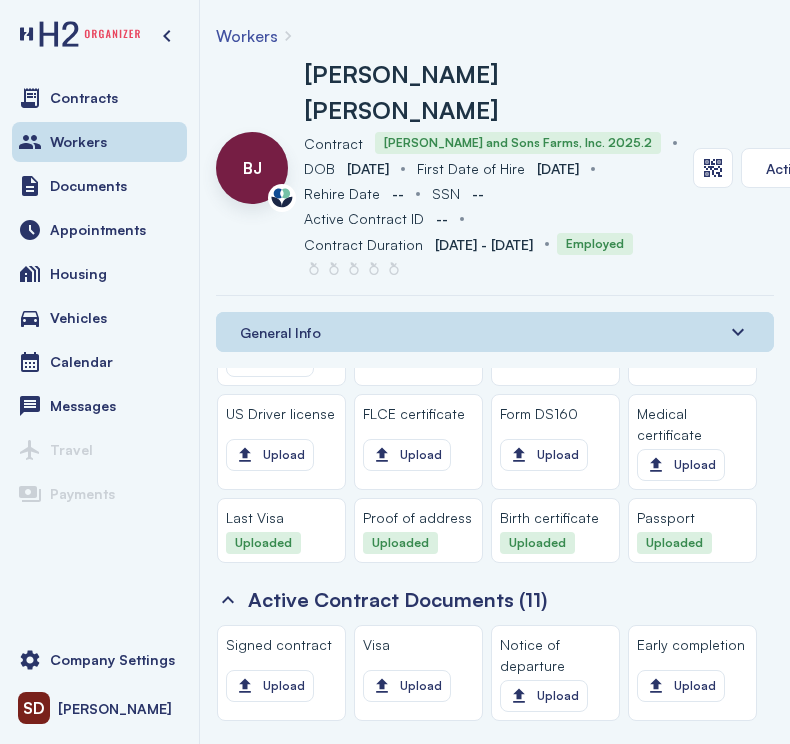 click 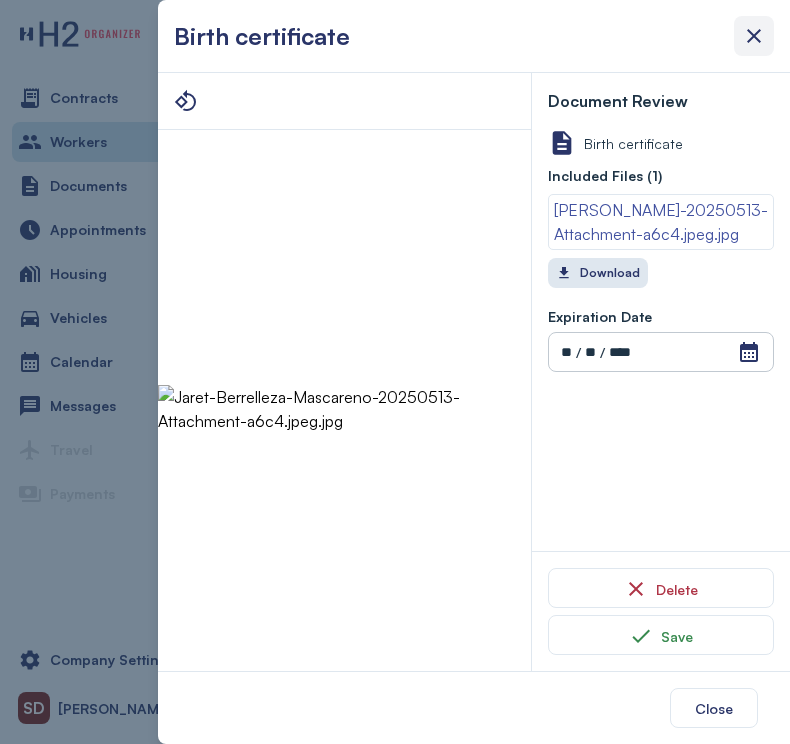 click at bounding box center (754, 36) 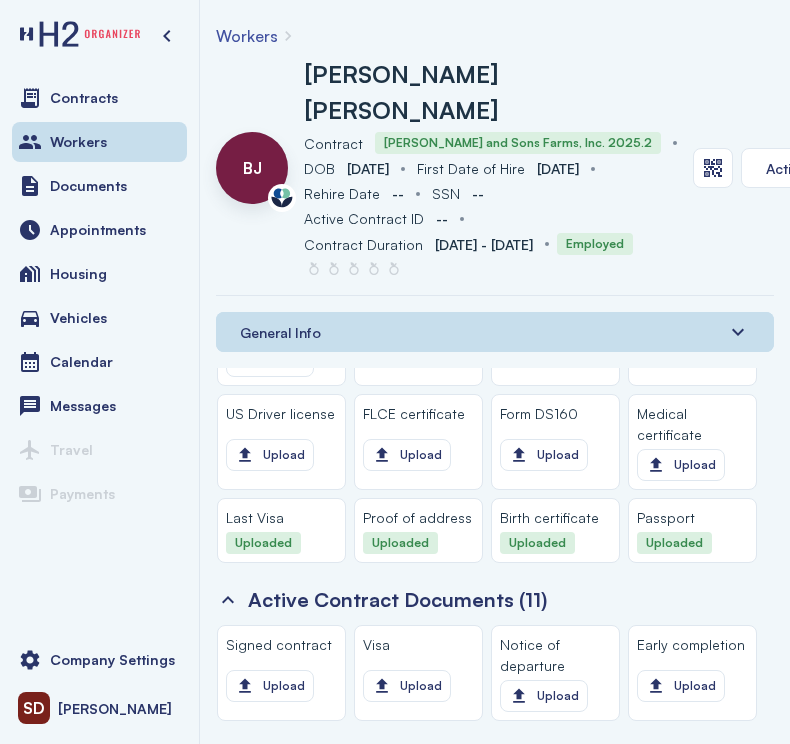 click on "Workers" at bounding box center (247, 36) 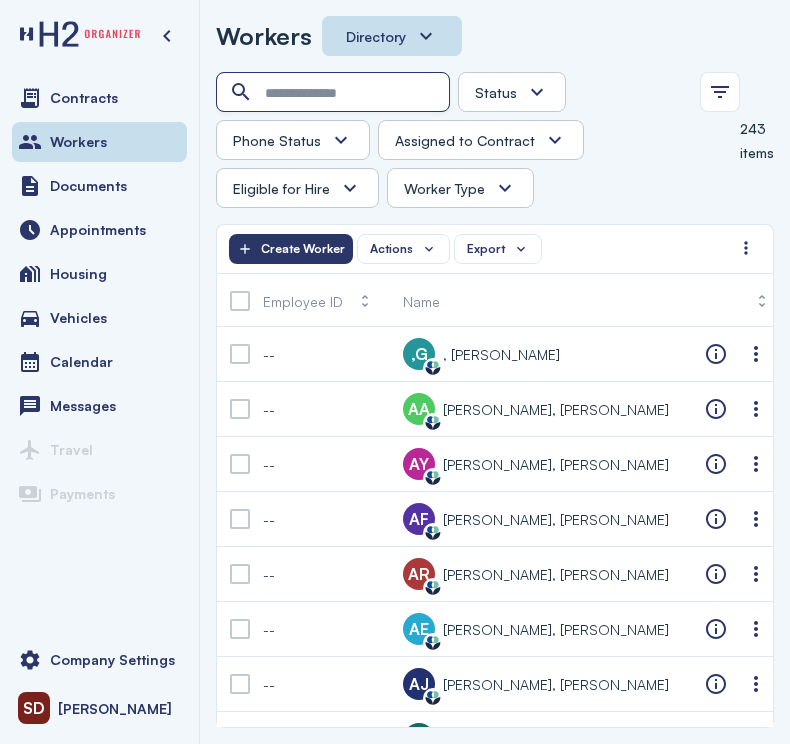 click at bounding box center [335, 93] 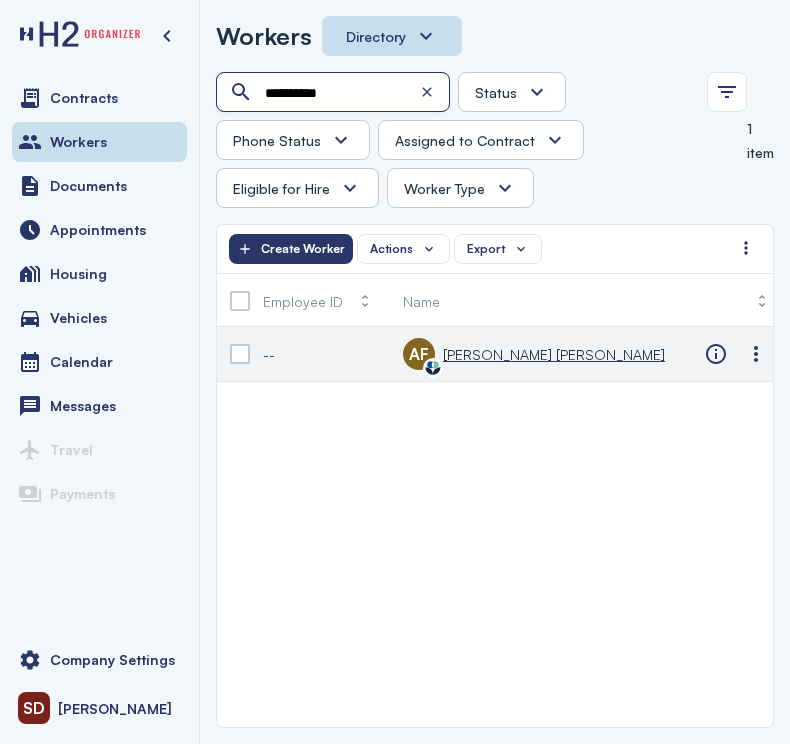type on "**********" 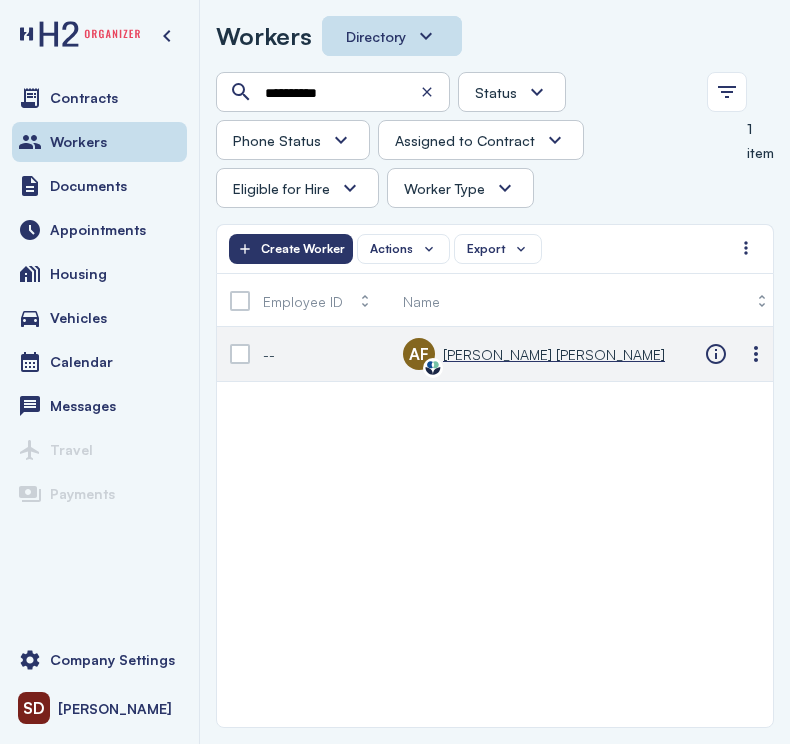 click on "[PERSON_NAME] [PERSON_NAME]" at bounding box center [554, 354] 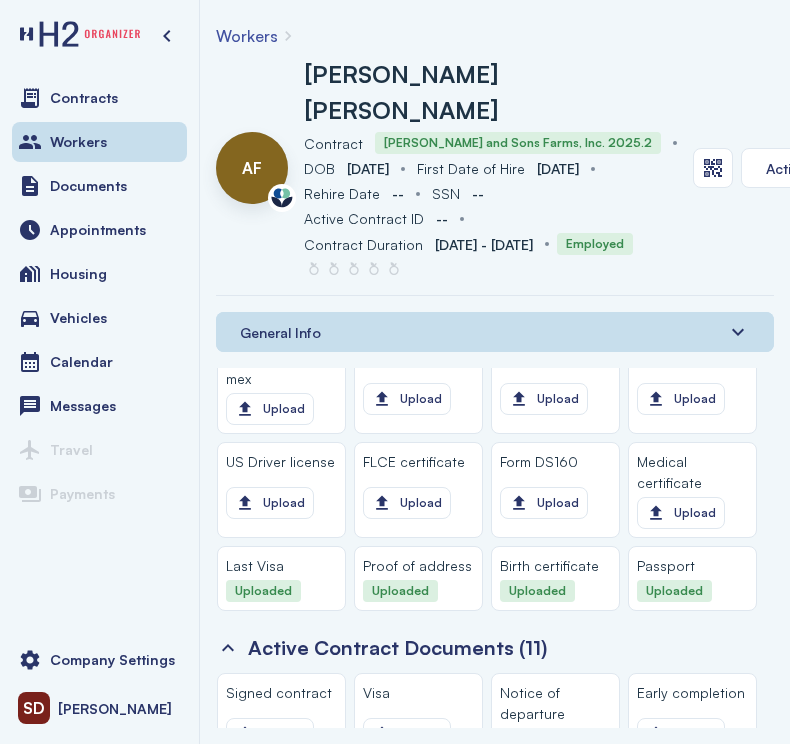 scroll, scrollTop: 2000, scrollLeft: 0, axis: vertical 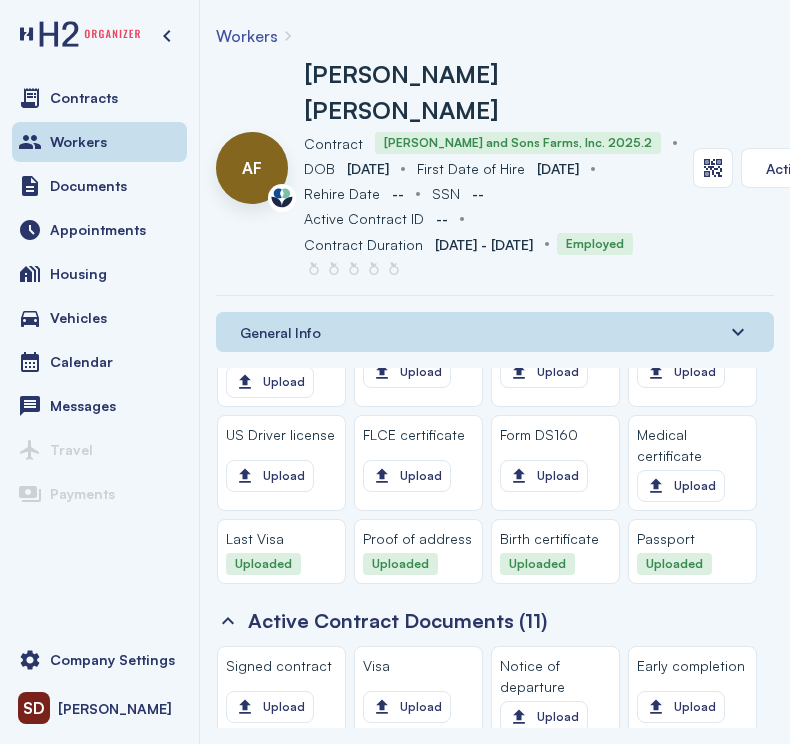 click 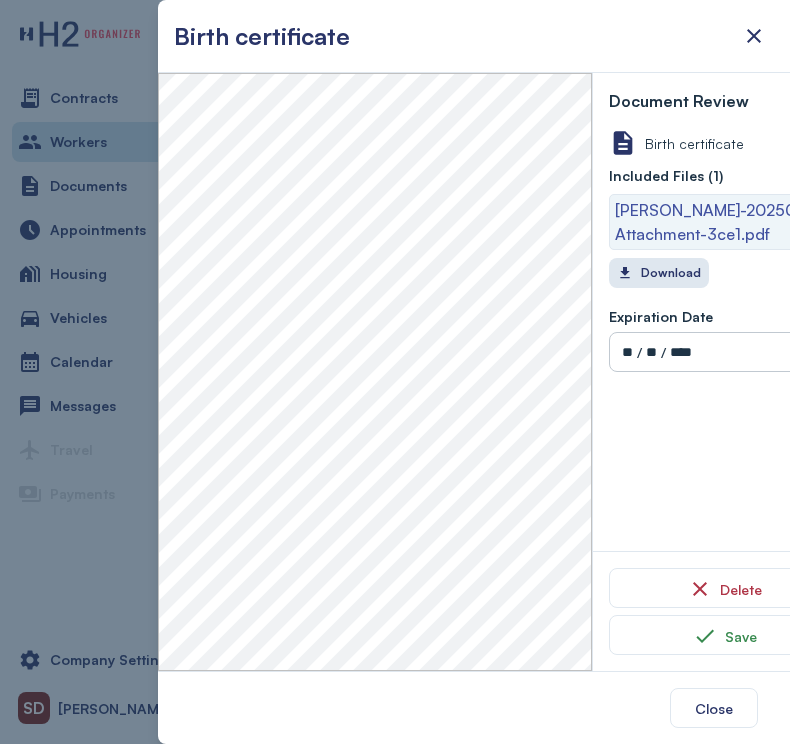click on "[PERSON_NAME]-20250604-Attachment-3ce1.pdf" at bounding box center (725, 222) 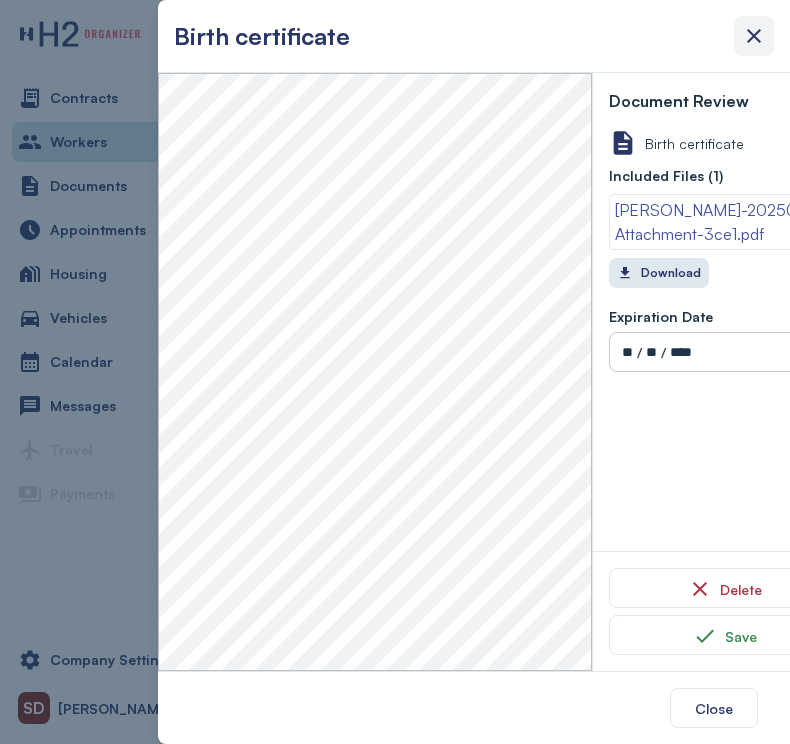 click at bounding box center [754, 36] 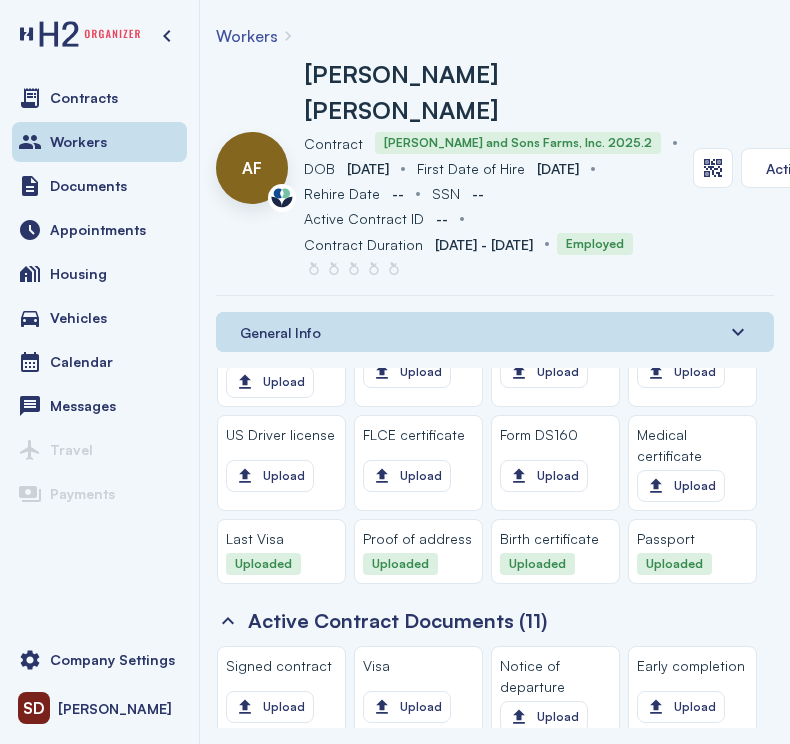 click on "Workers     AF   Labormex data       [PERSON_NAME] [PERSON_NAME]   Active Contract   Contract   [PERSON_NAME] and Sons Farms, Inc. 2025.2     DOB   DOB   [DEMOGRAPHIC_DATA]   First Date of Hire   First Date of Hire   [DATE]   Rehire Date   Rehire Date   --   SSN   SSN   --   Active Contract ID   Active Contract ID   --   Contract Duration   Contract Duration   [DATE] - [DATE]   Employed                                         Actions                   General Info               Worker Details       Edit           Worker Status   Employed     Employment Status   Assigned to appointment     First Name   [PERSON_NAME]   Last Name   [PERSON_NAME]   Birthdate   [DEMOGRAPHIC_DATA]   Gender   [DEMOGRAPHIC_DATA]   First Hire Date   [DATE]   Rehire Date   --   Employee ID   --   SSN   --   Passport   [PASSPORT]   Home Address   [GEOGRAPHIC_DATA][PERSON_NAME]   Contact   [PHONE_NUMBER] (Primary), [PHONE_NUMBER], [EMAIL_ADDRESS][DOMAIN_NAME]   Marital Status   [DEMOGRAPHIC_DATA]   Tax Marital Status   --     No" at bounding box center [495, 372] 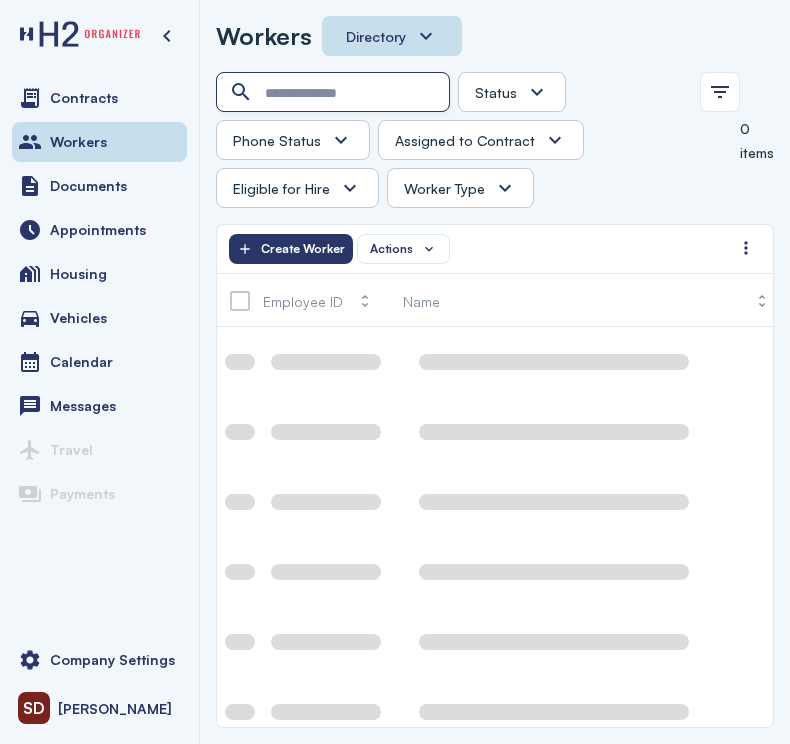 click at bounding box center [335, 93] 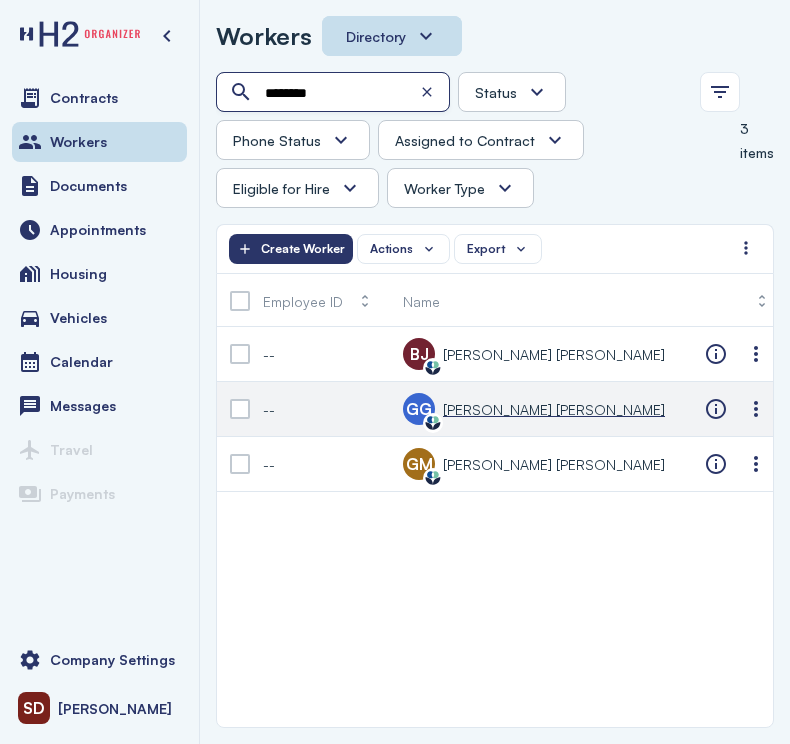 type on "********" 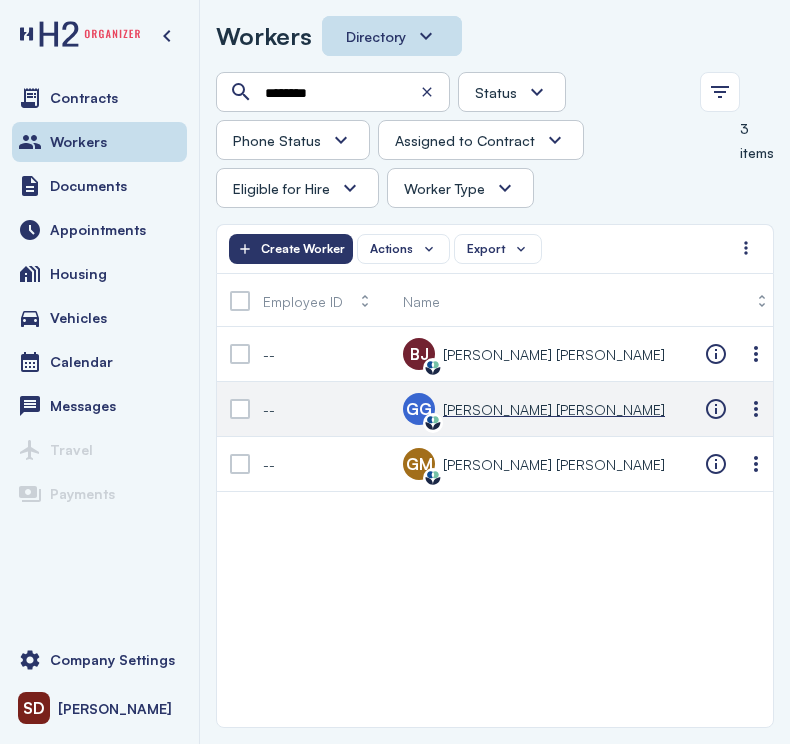 click on "[PERSON_NAME] [PERSON_NAME]" at bounding box center (554, 409) 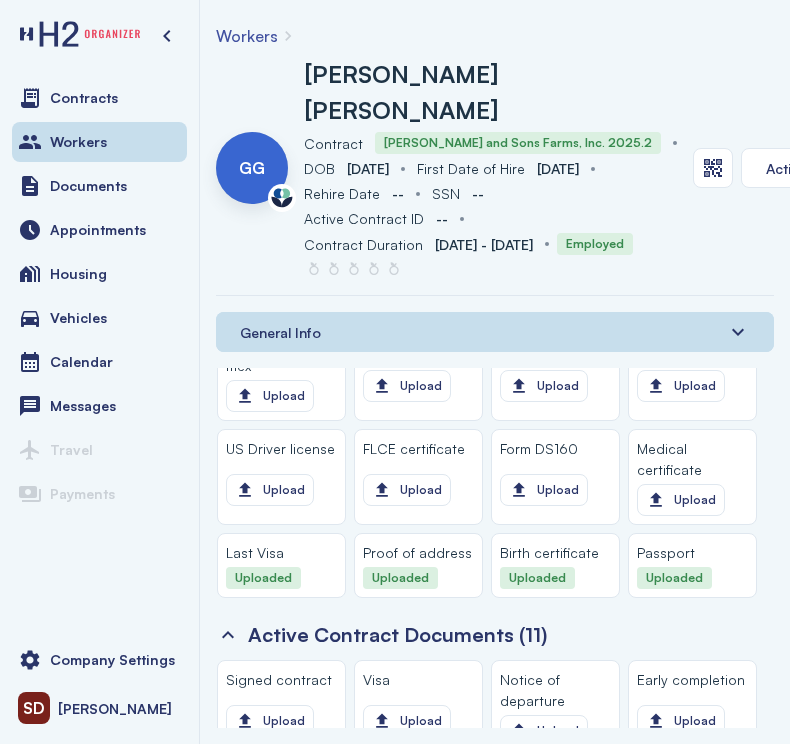 scroll, scrollTop: 2000, scrollLeft: 0, axis: vertical 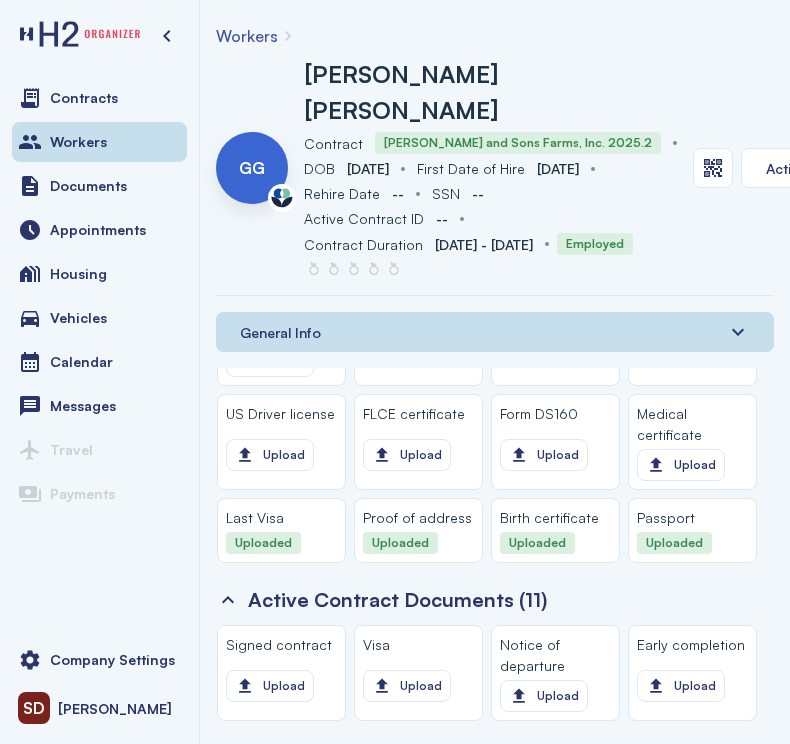 click 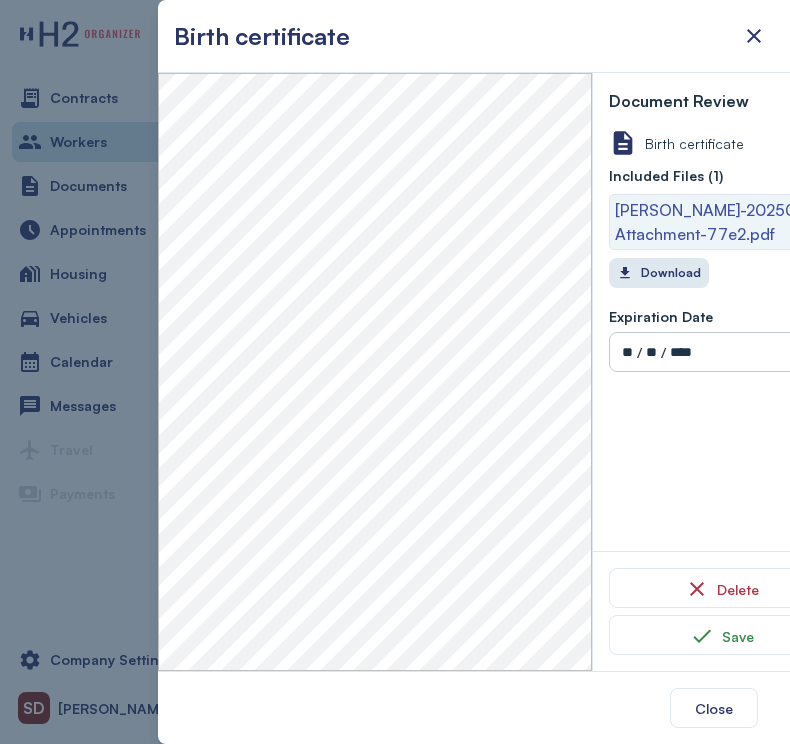 click on "[PERSON_NAME]-20250513-Attachment-77e2.pdf" at bounding box center (722, 222) 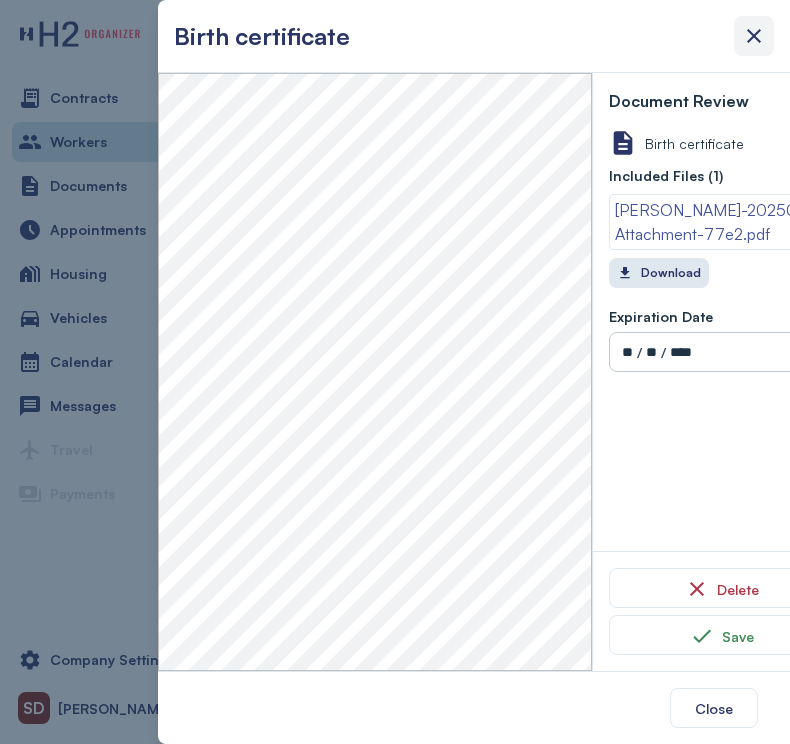 click at bounding box center [754, 36] 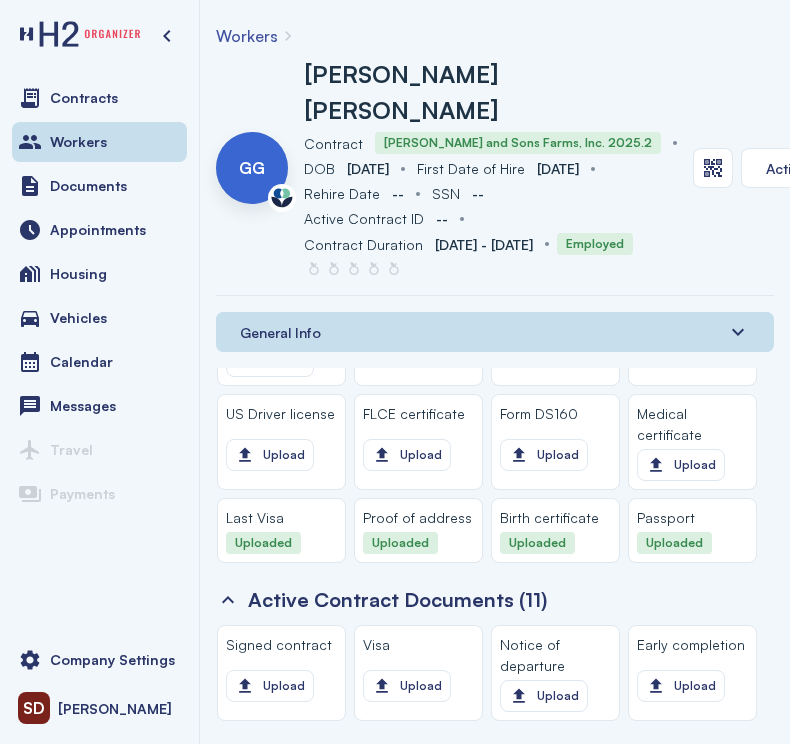 click on "Workers" at bounding box center [247, 36] 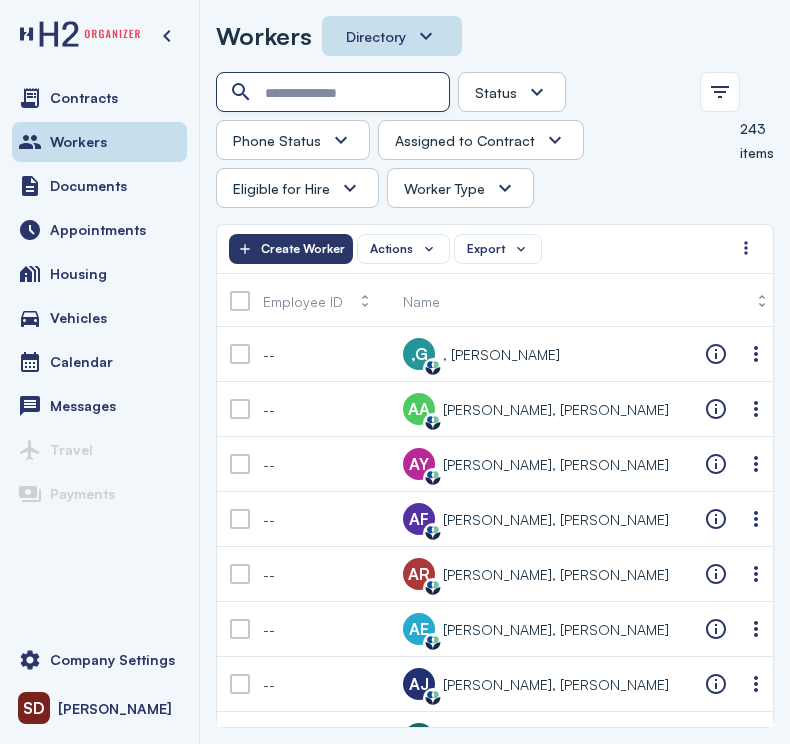 click at bounding box center [335, 93] 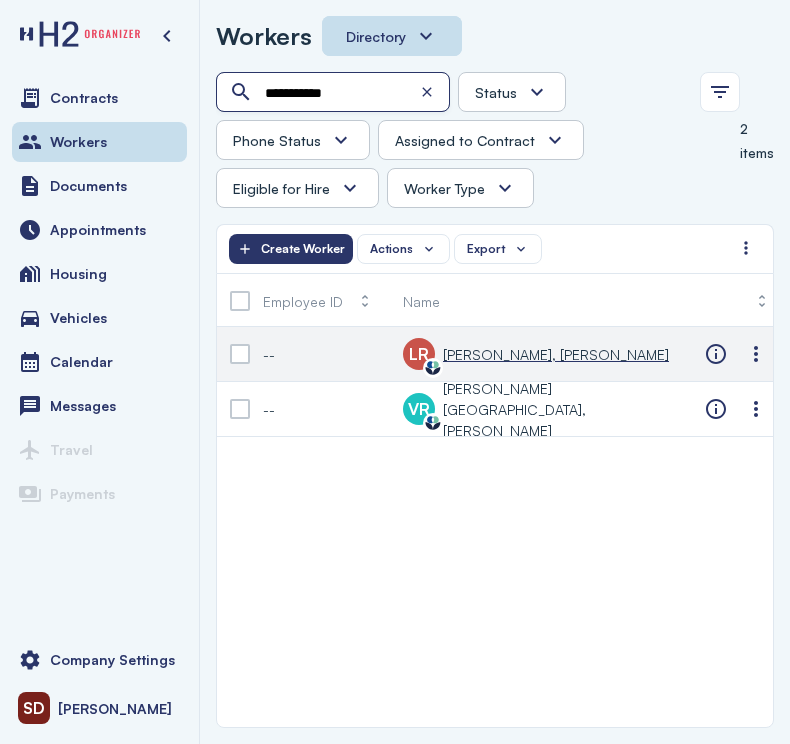 type on "**********" 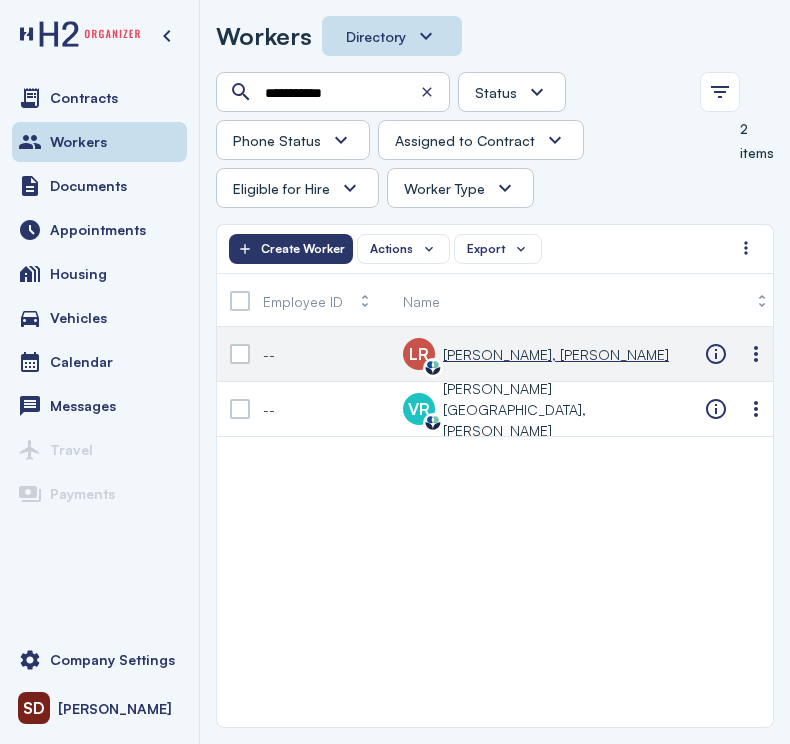 click on "[PERSON_NAME], [PERSON_NAME]" at bounding box center [556, 354] 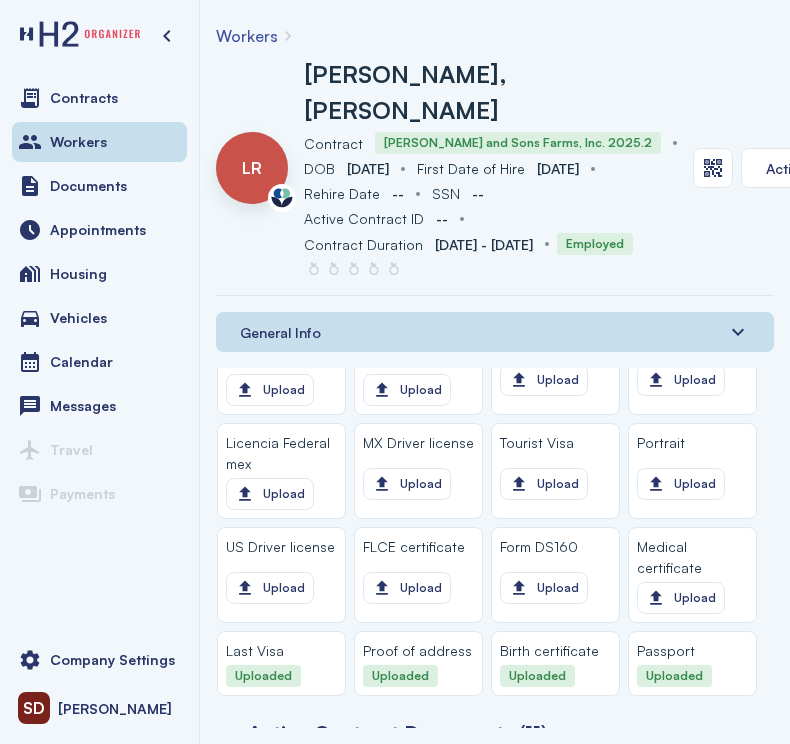 scroll, scrollTop: 2000, scrollLeft: 0, axis: vertical 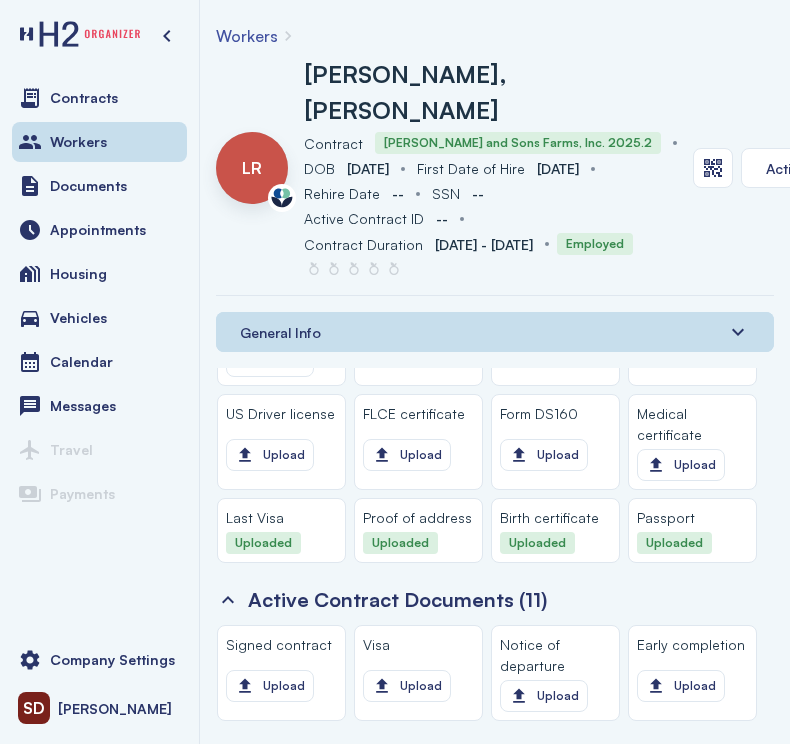 click 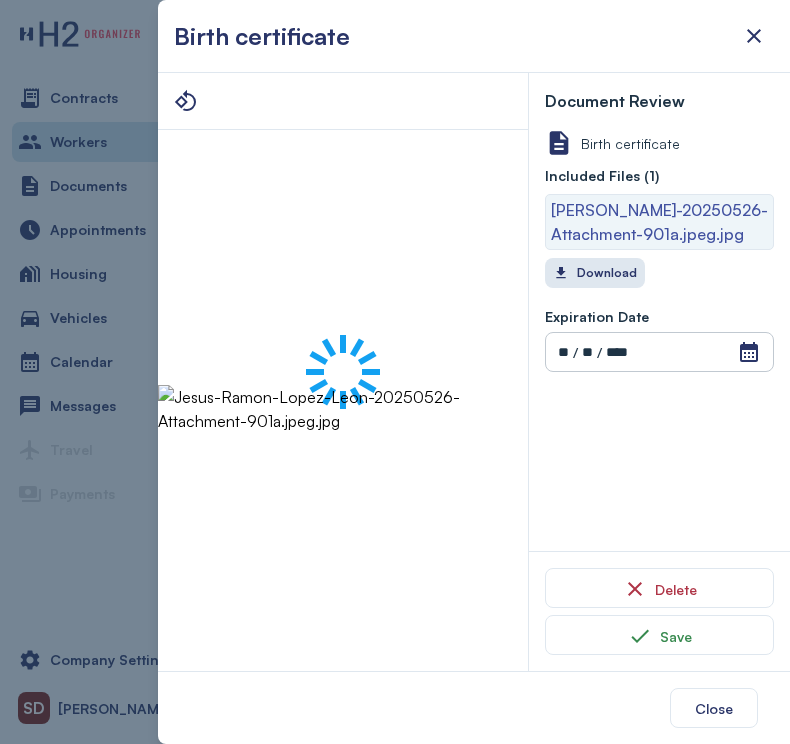 click on "[PERSON_NAME]-20250526-Attachment-901a.jpeg.jpg" at bounding box center (659, 222) 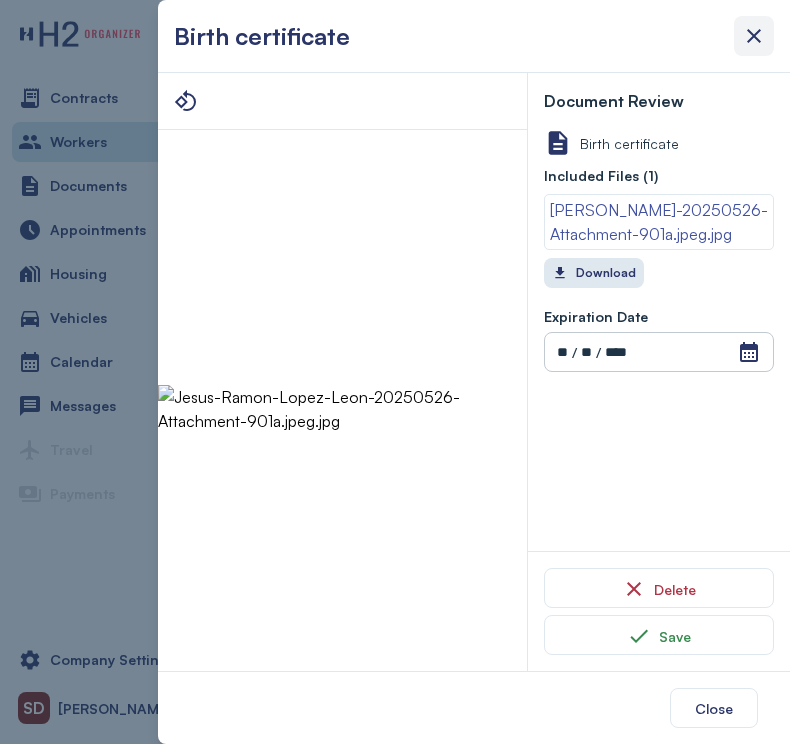 click at bounding box center (754, 36) 